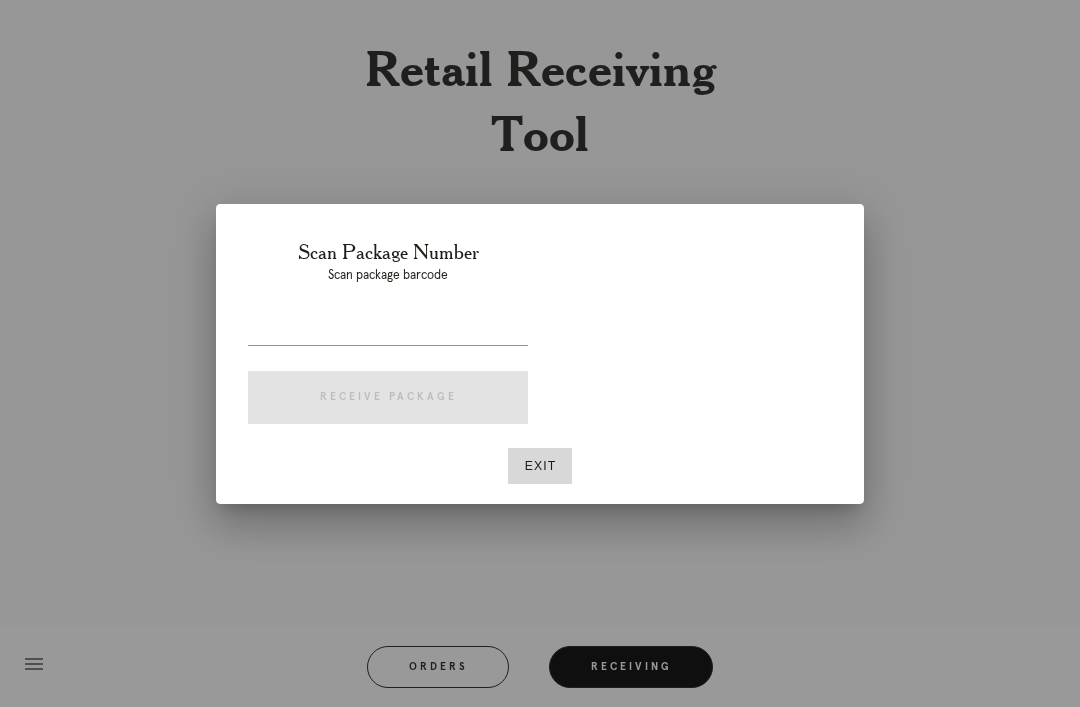 scroll, scrollTop: 0, scrollLeft: 0, axis: both 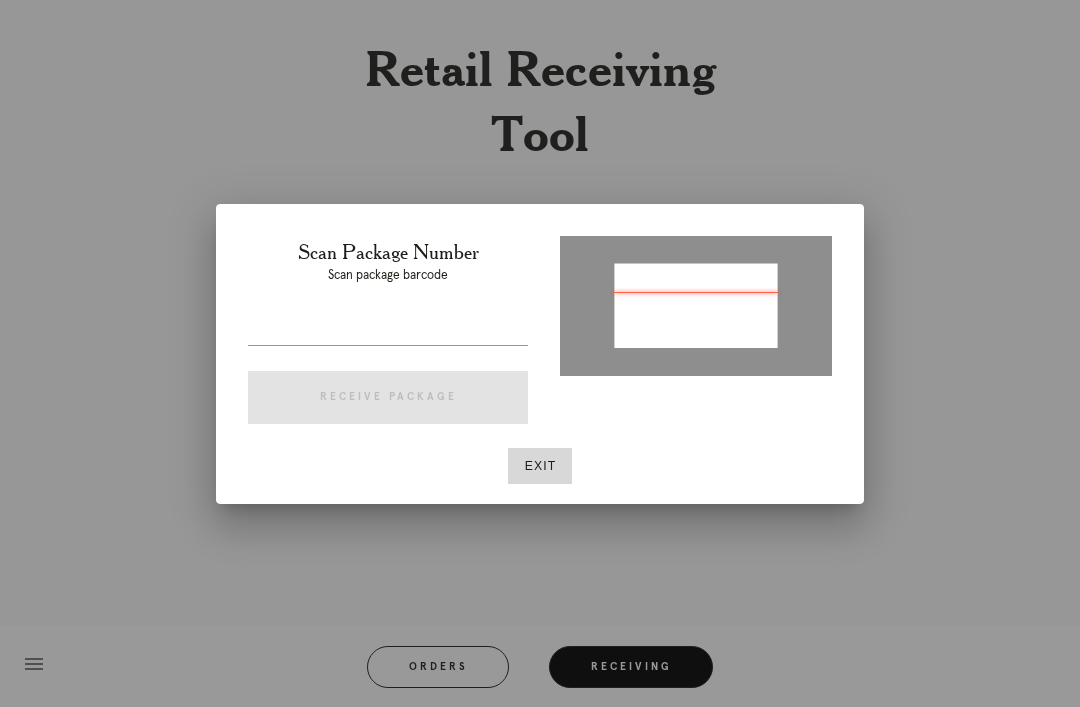type on "[NUMBER]" 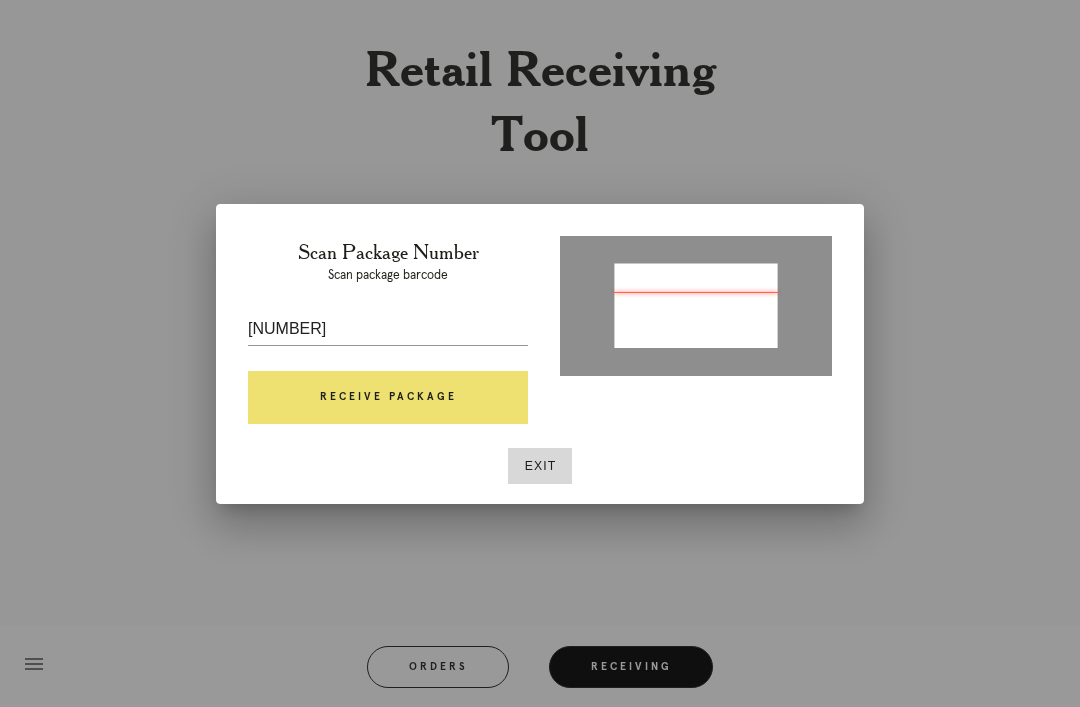 click on "Receive Package" at bounding box center [388, 398] 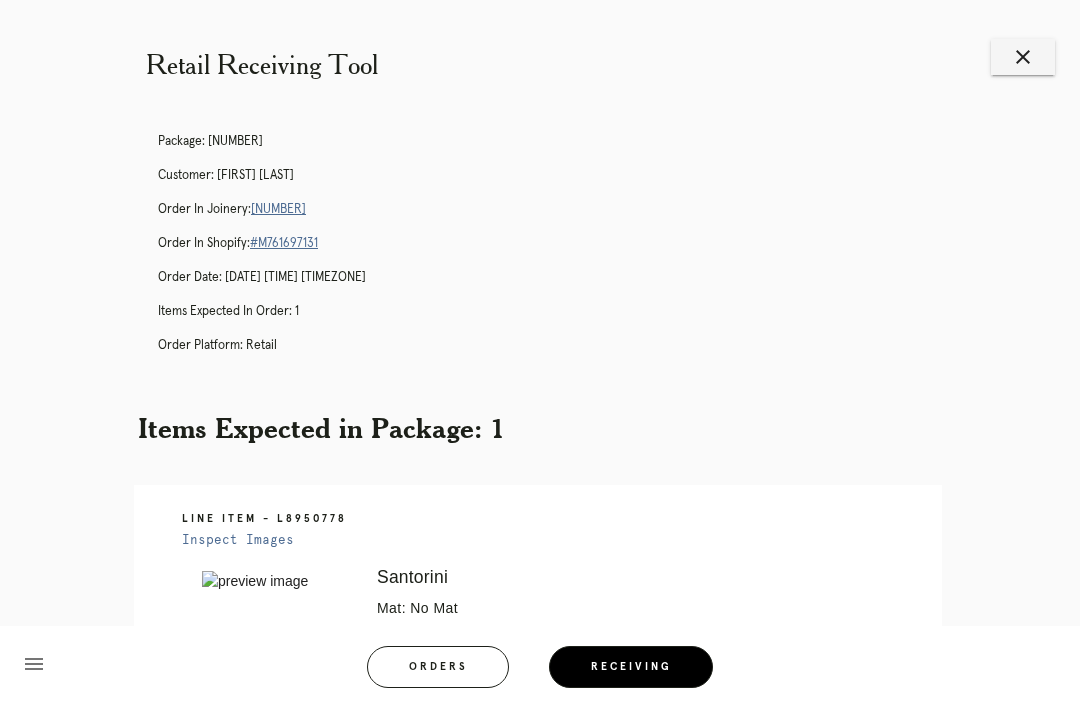 click on "Orders" at bounding box center [438, 667] 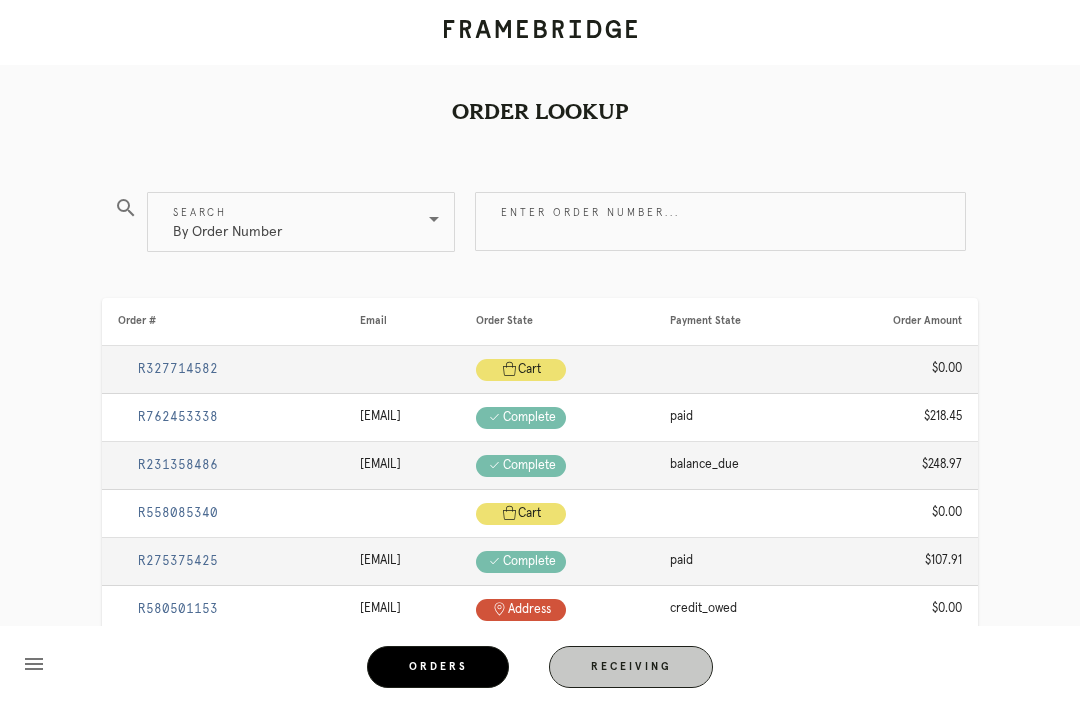 click on "Receiving" at bounding box center (631, 667) 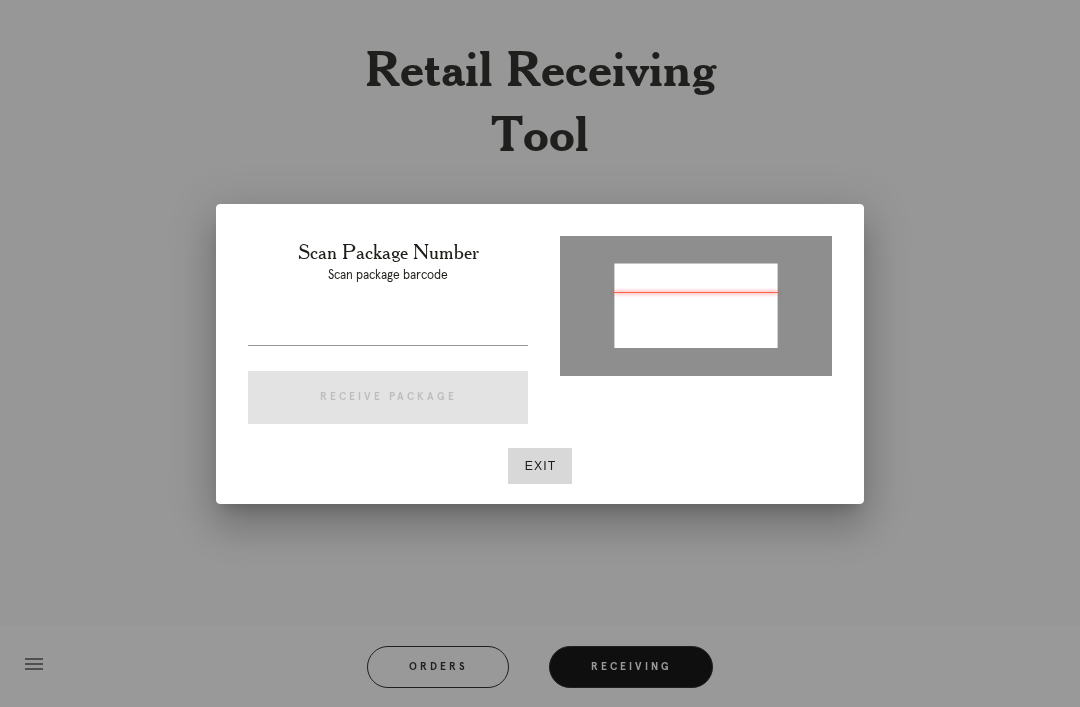 type on "P658054257078651" 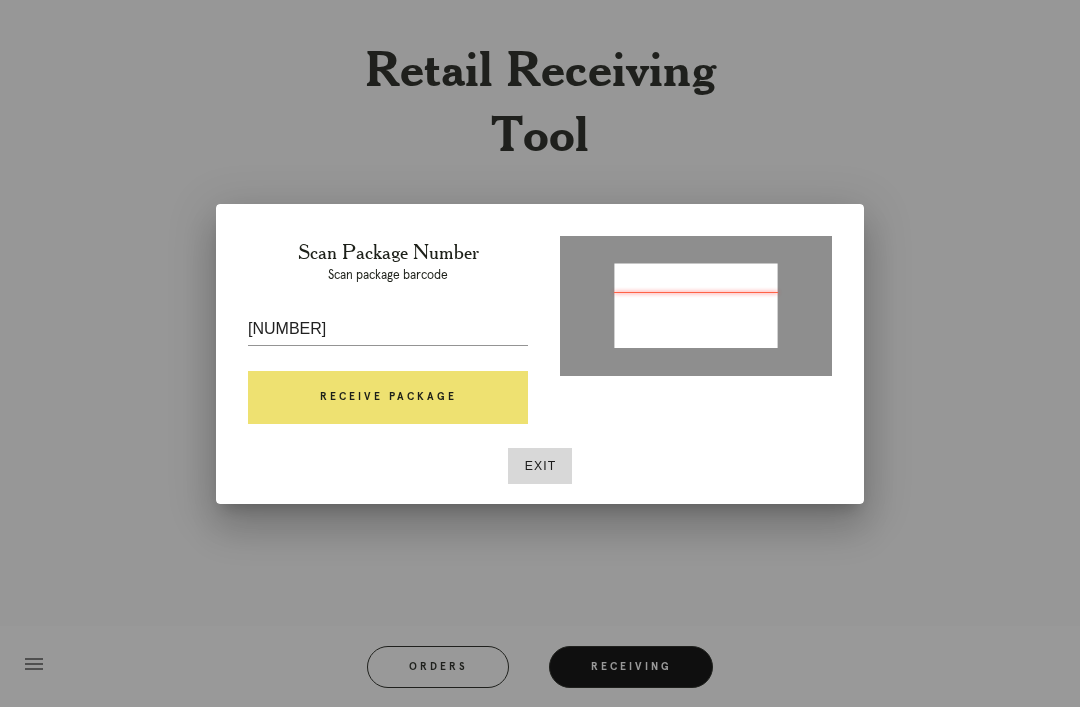 click on "Receive Package" at bounding box center (388, 398) 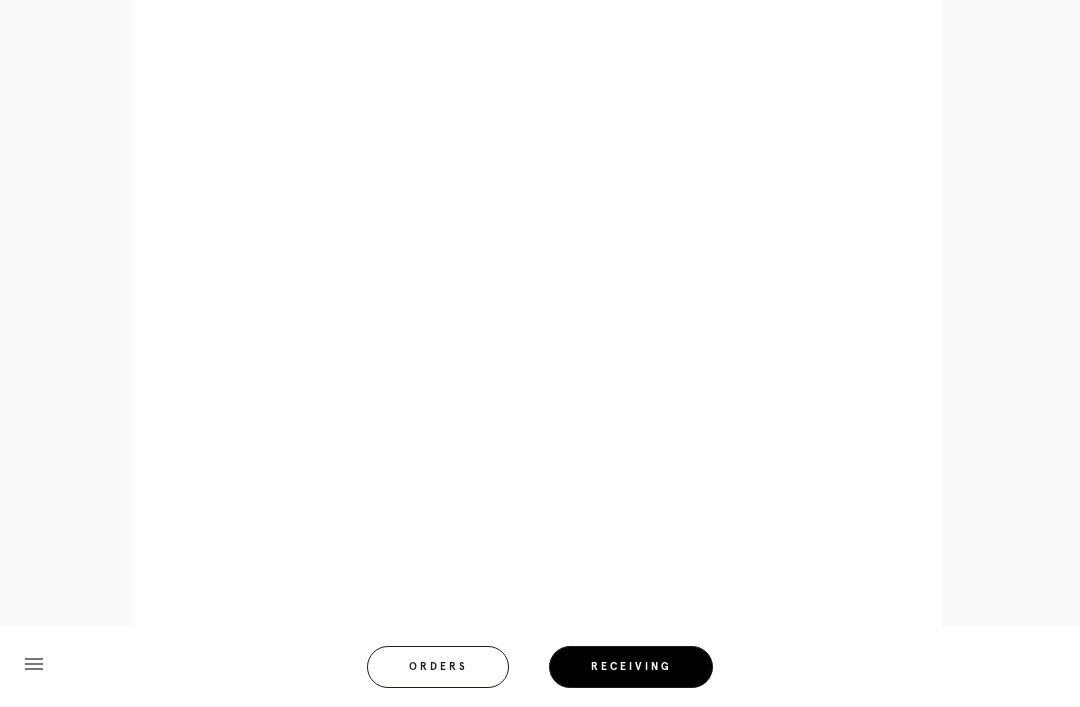 scroll, scrollTop: 944, scrollLeft: 0, axis: vertical 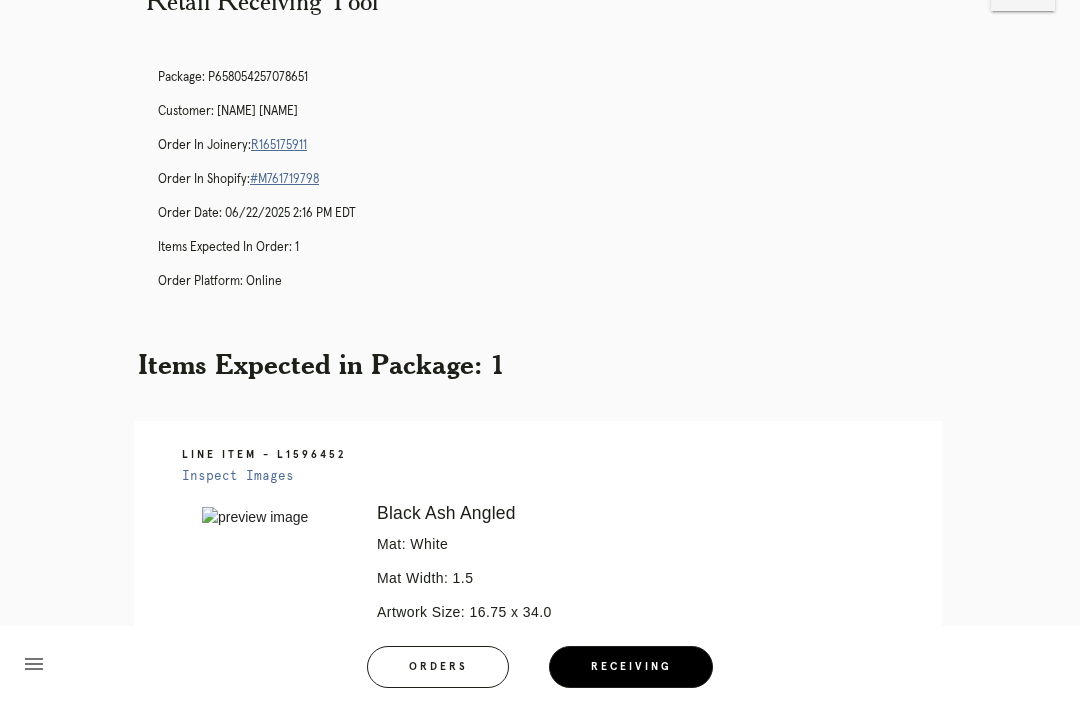 click on "Orders" at bounding box center [438, 667] 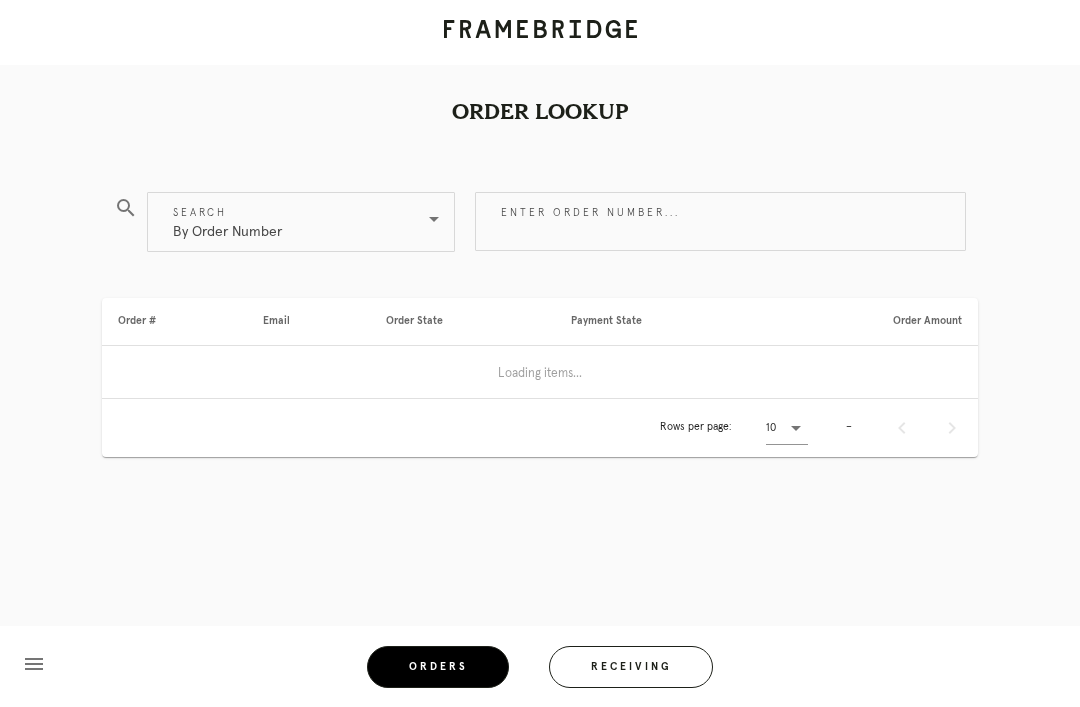 click on "Receiving" at bounding box center [631, 667] 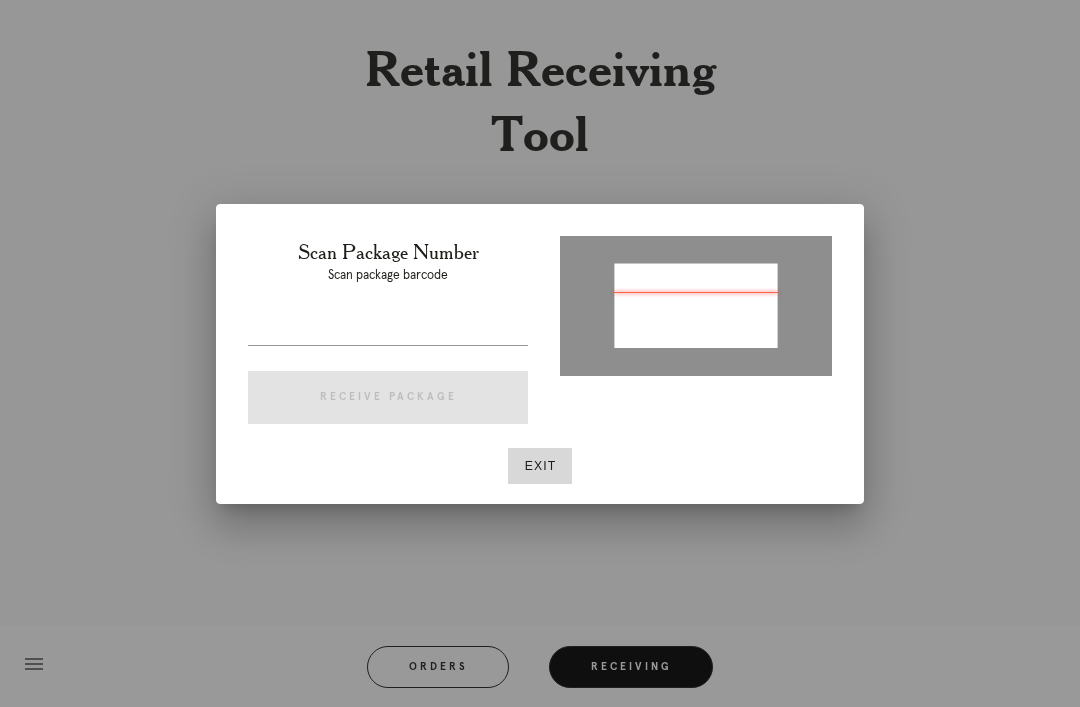 type on "P190397525920594" 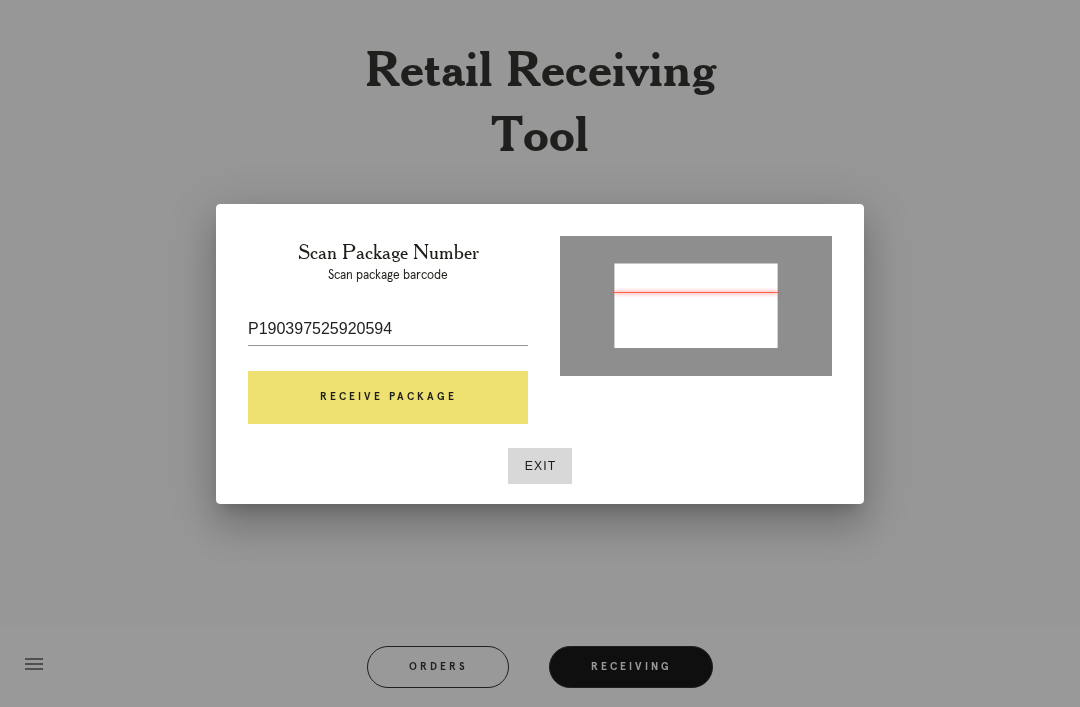 click on "Receive Package" at bounding box center (388, 398) 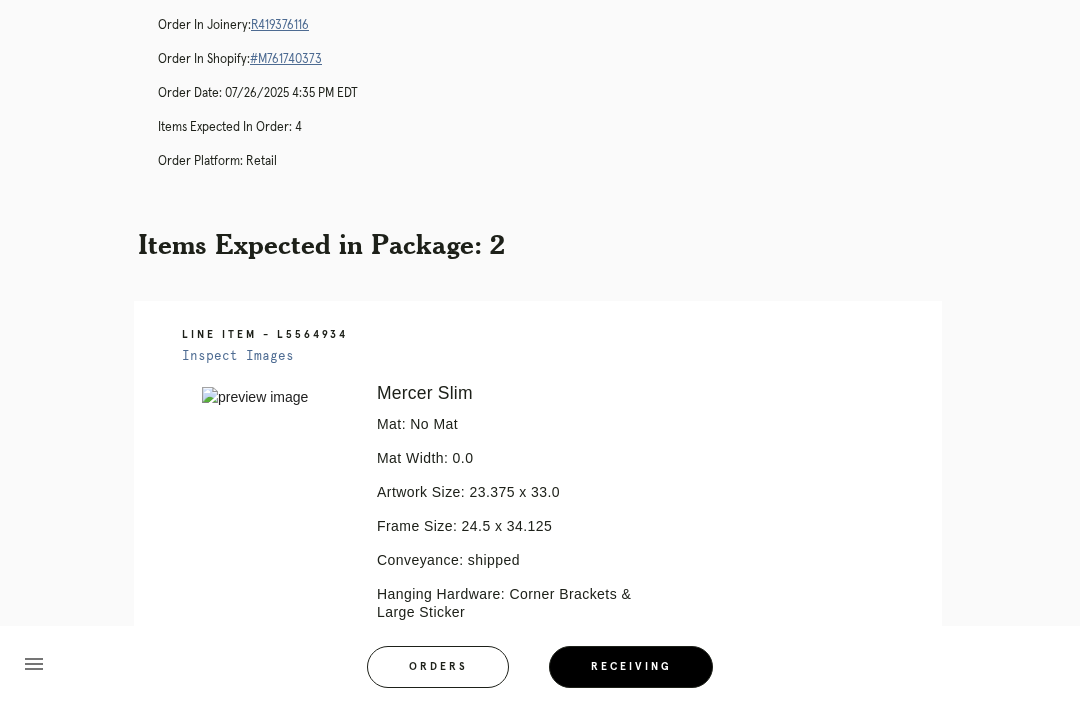 scroll, scrollTop: 0, scrollLeft: 0, axis: both 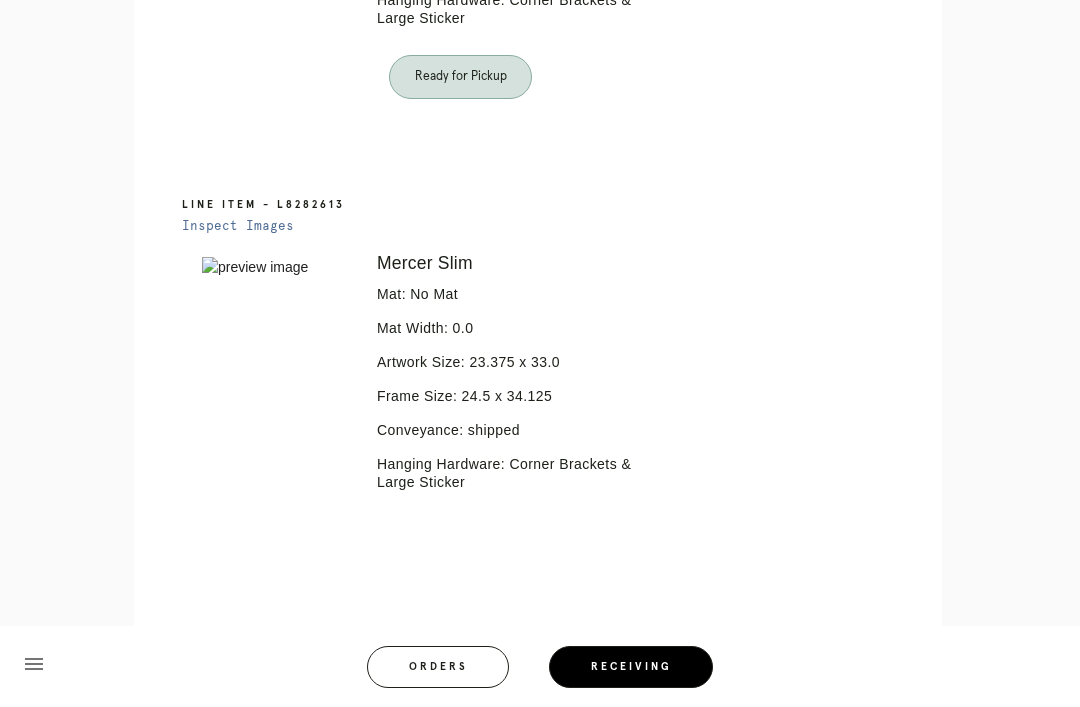 click on "Orders" at bounding box center [438, 667] 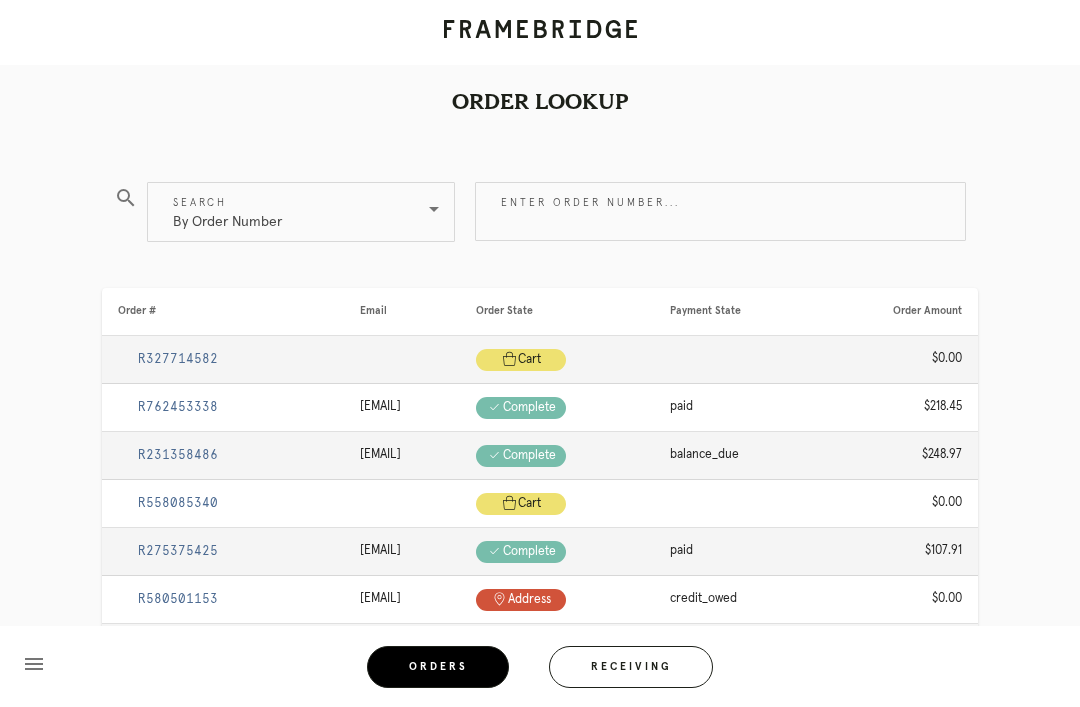 scroll, scrollTop: 0, scrollLeft: 0, axis: both 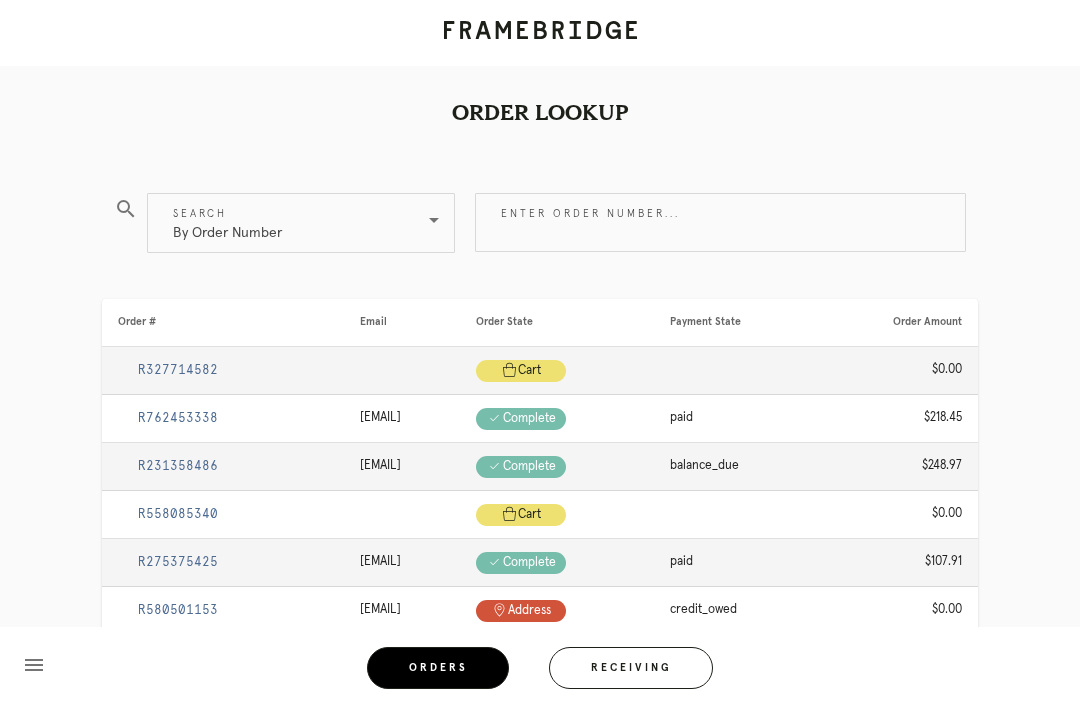 click on "Receiving" at bounding box center [631, 667] 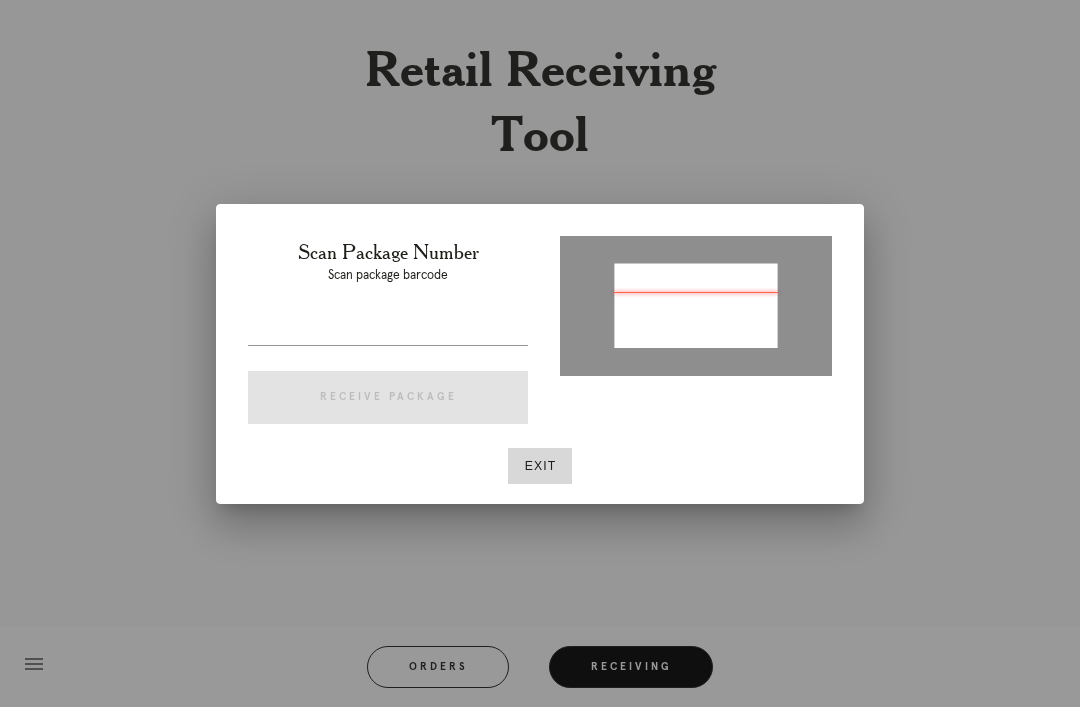 type on "P459117602534134" 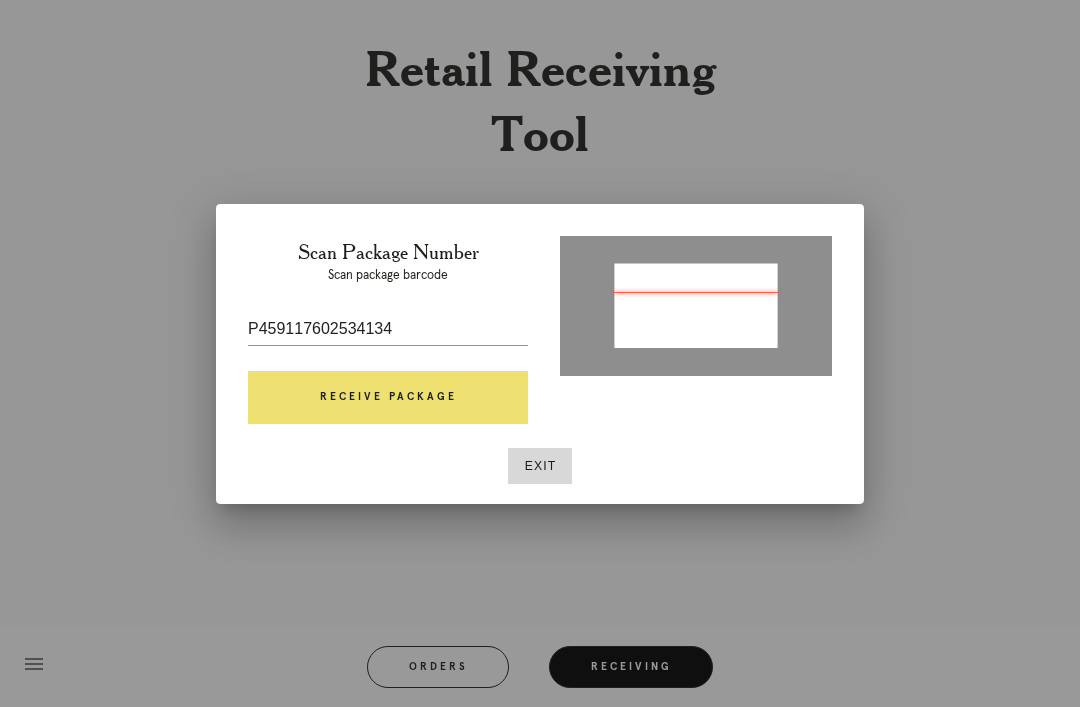 click on "Receive Package" at bounding box center [388, 398] 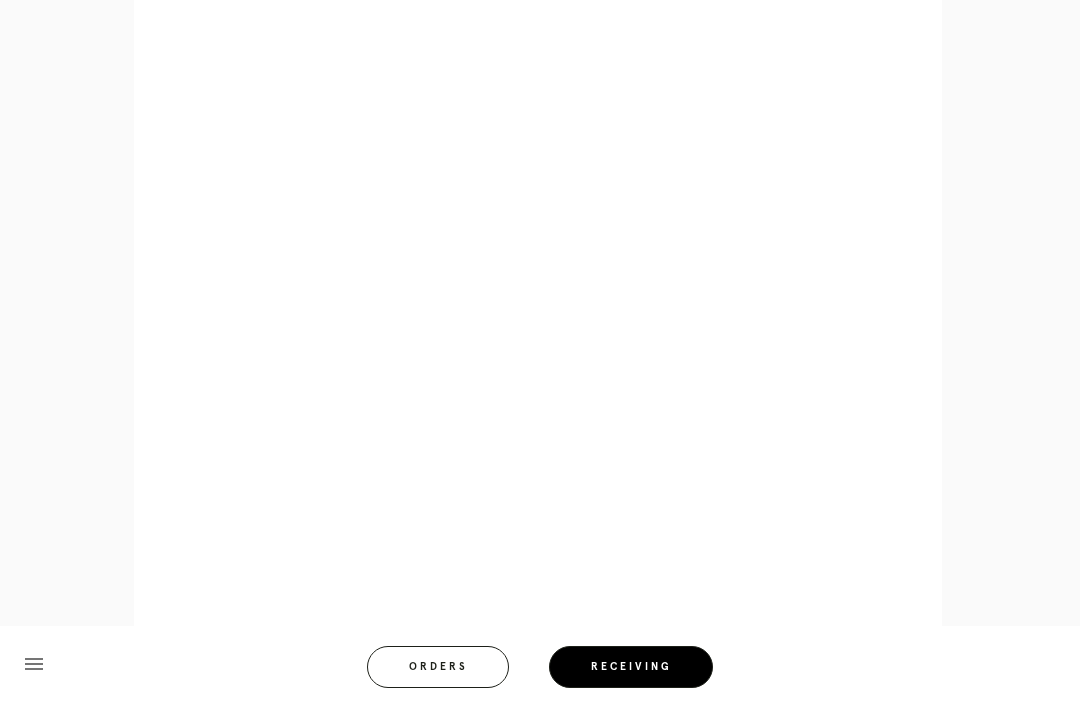 scroll, scrollTop: 858, scrollLeft: 0, axis: vertical 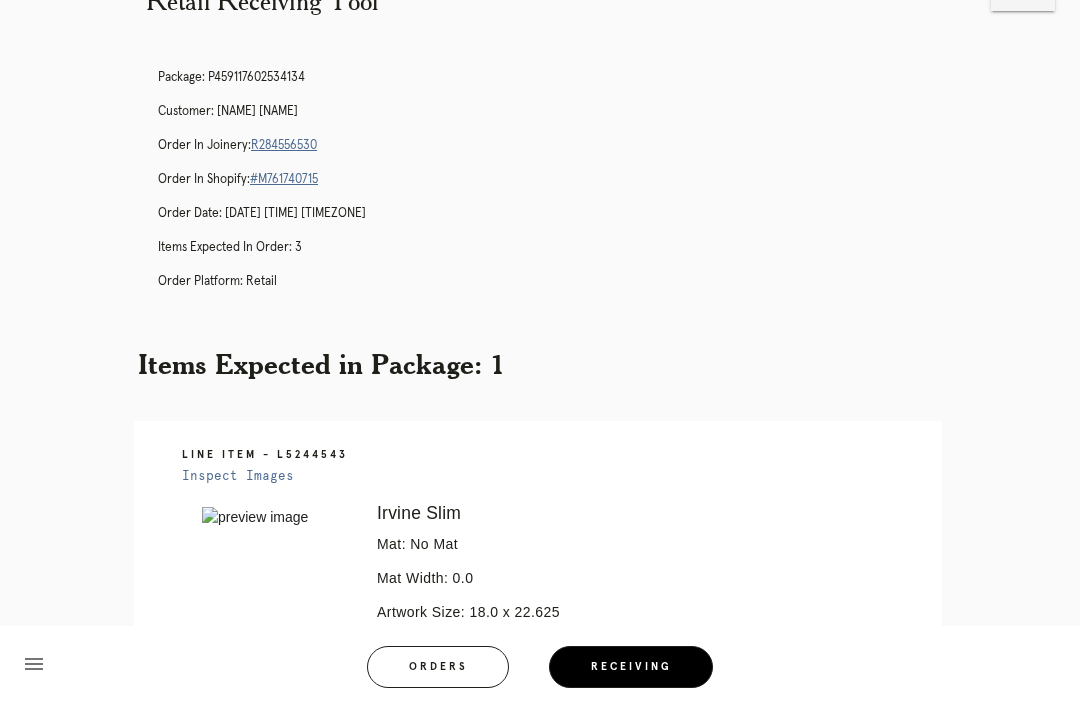 click on "Orders" at bounding box center [438, 667] 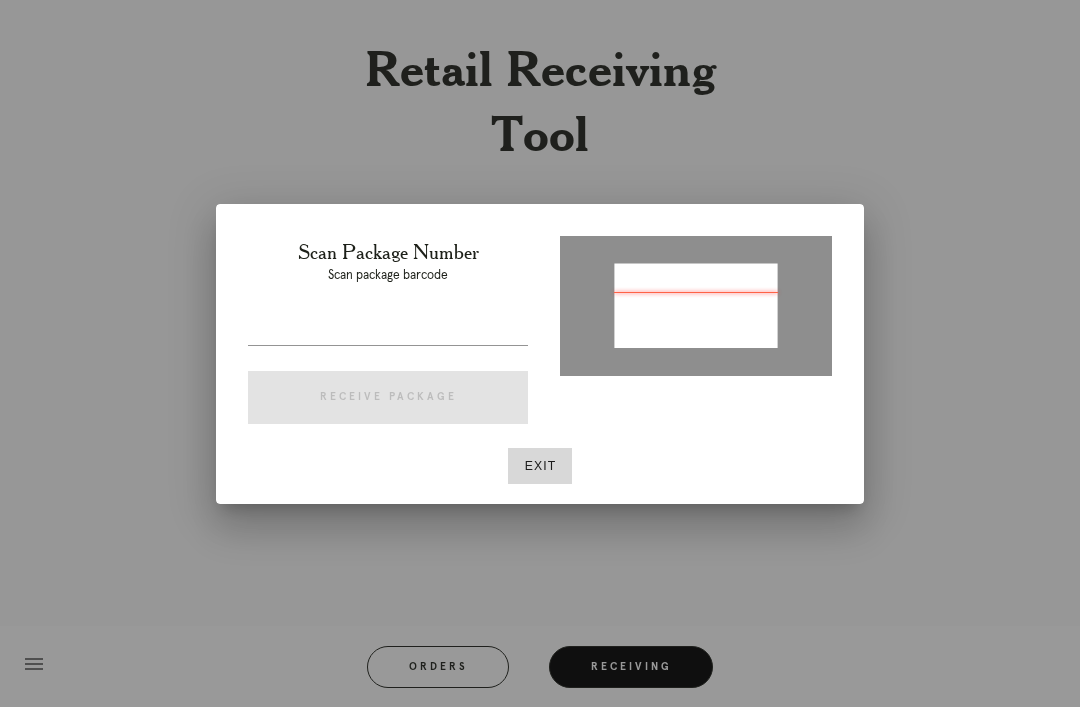 type on "P227932884496881" 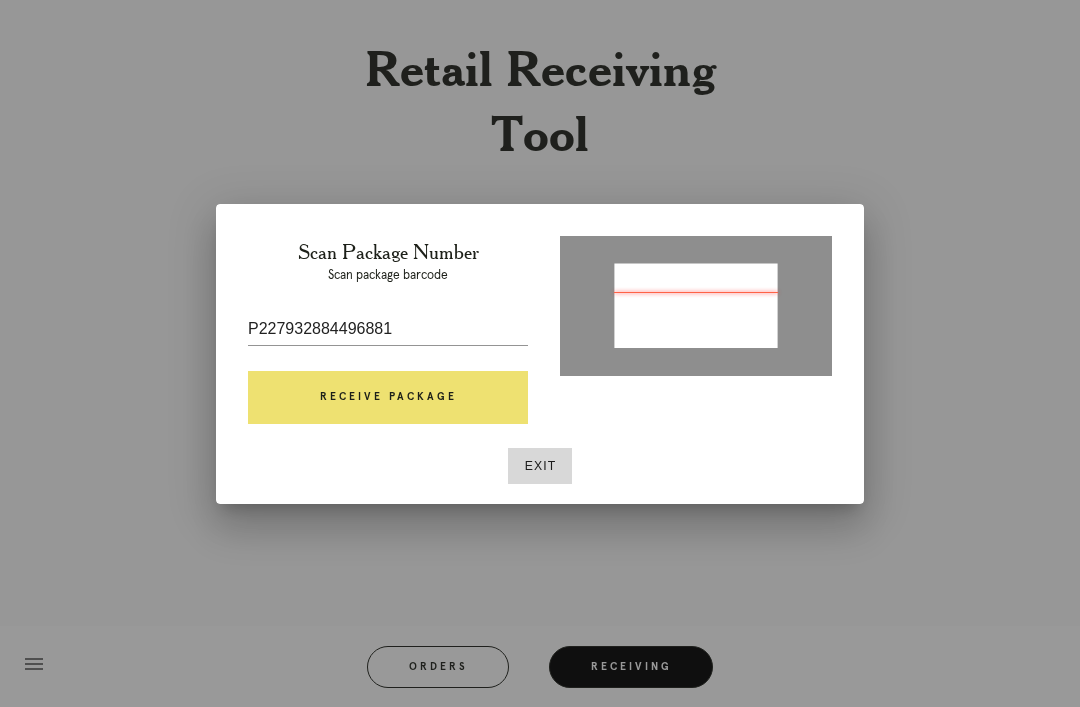 click on "Receive Package" at bounding box center [388, 398] 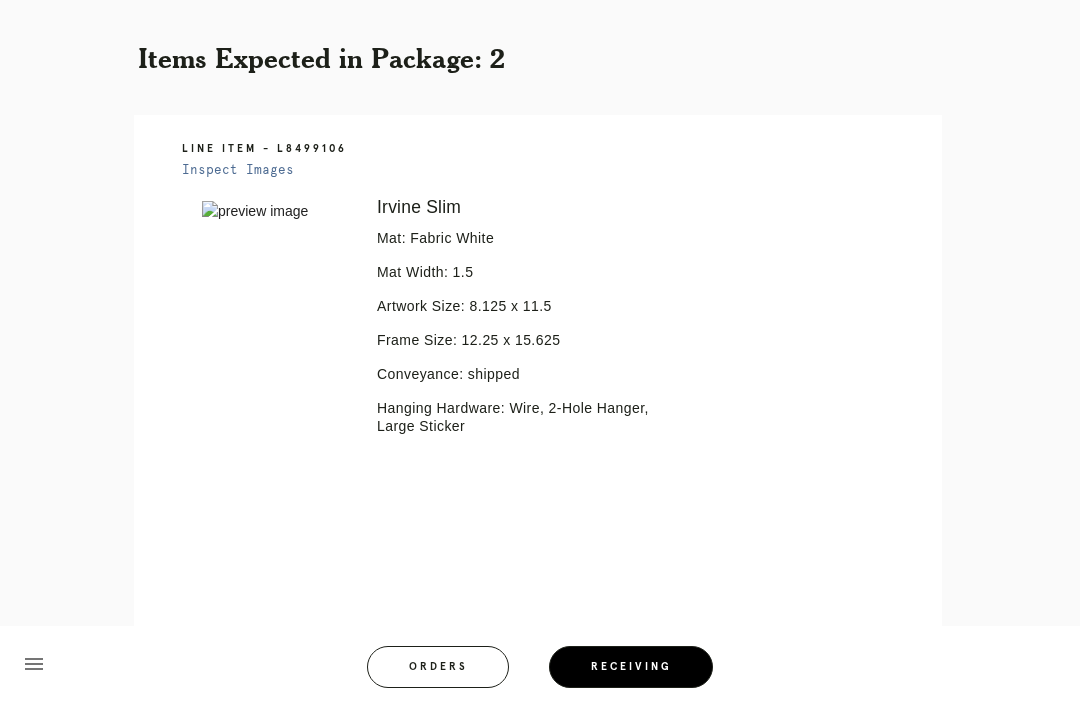 scroll, scrollTop: 371, scrollLeft: 0, axis: vertical 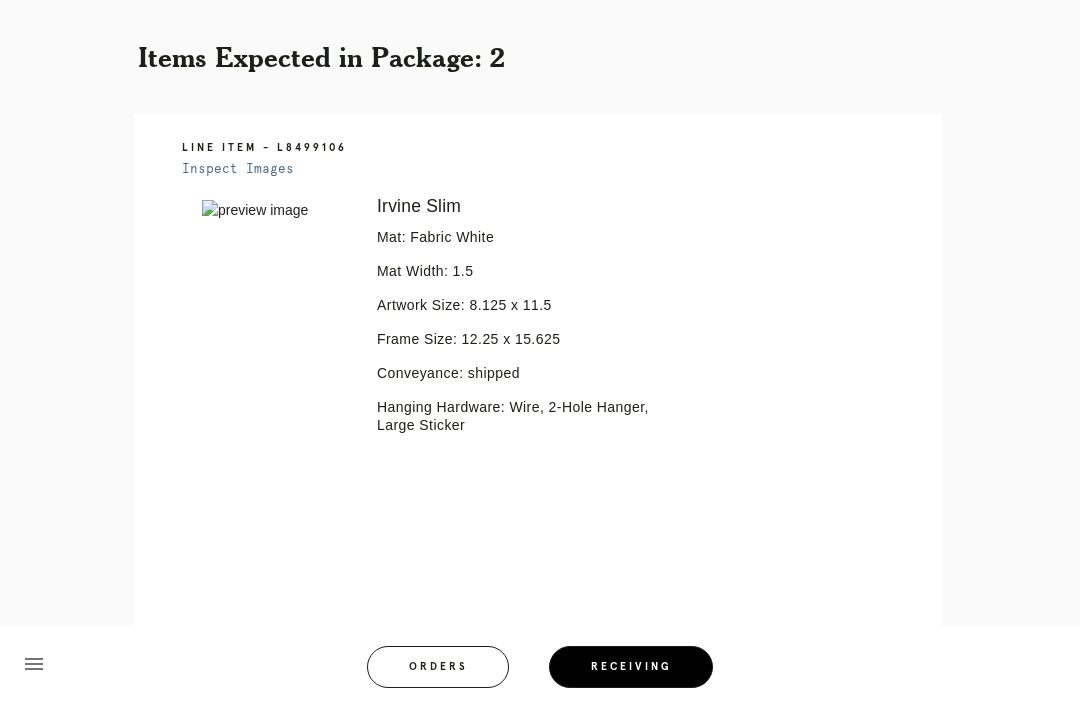click on "Inspect Images" at bounding box center (238, 169) 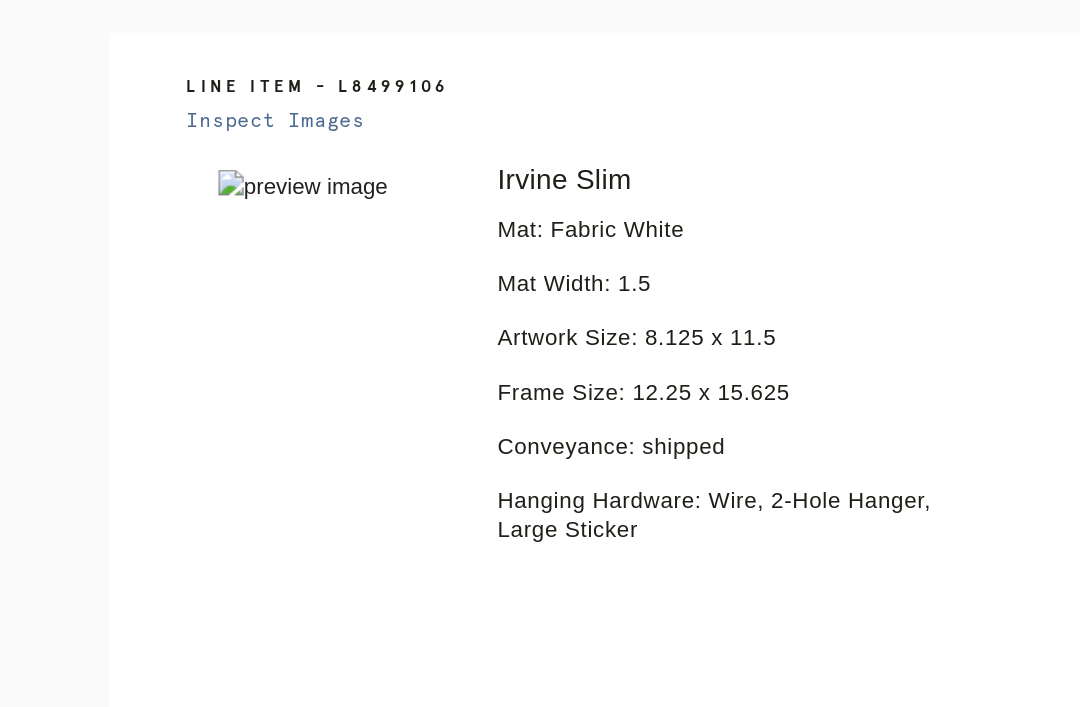 scroll, scrollTop: 329, scrollLeft: 0, axis: vertical 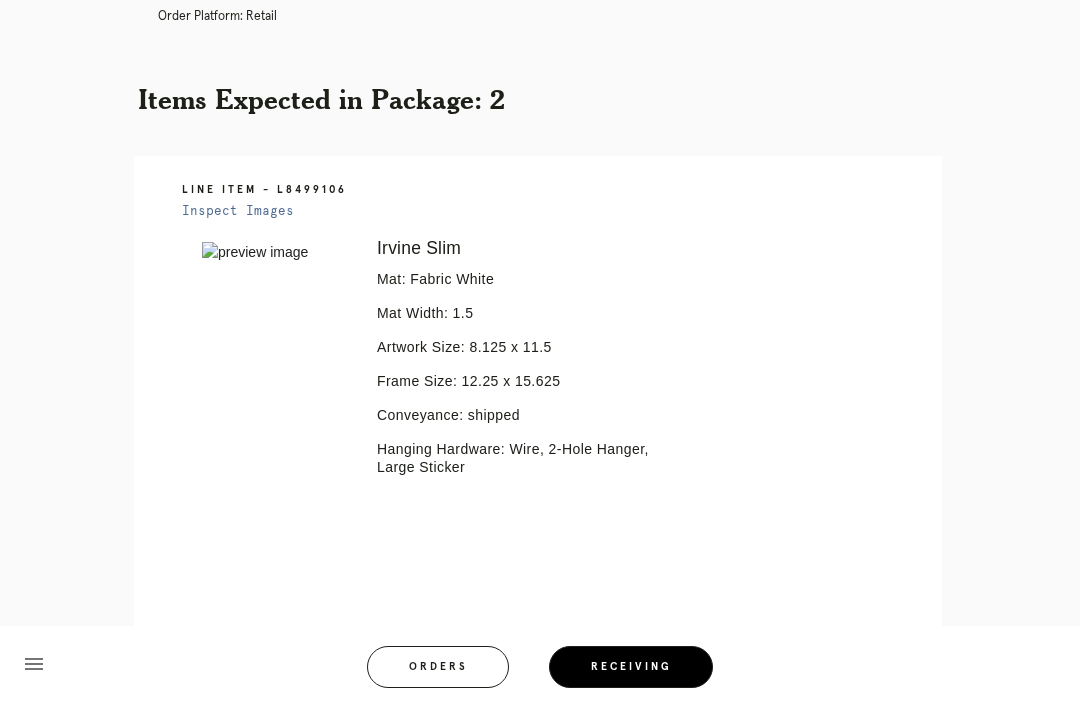 click on "Inspect Images" at bounding box center (238, 211) 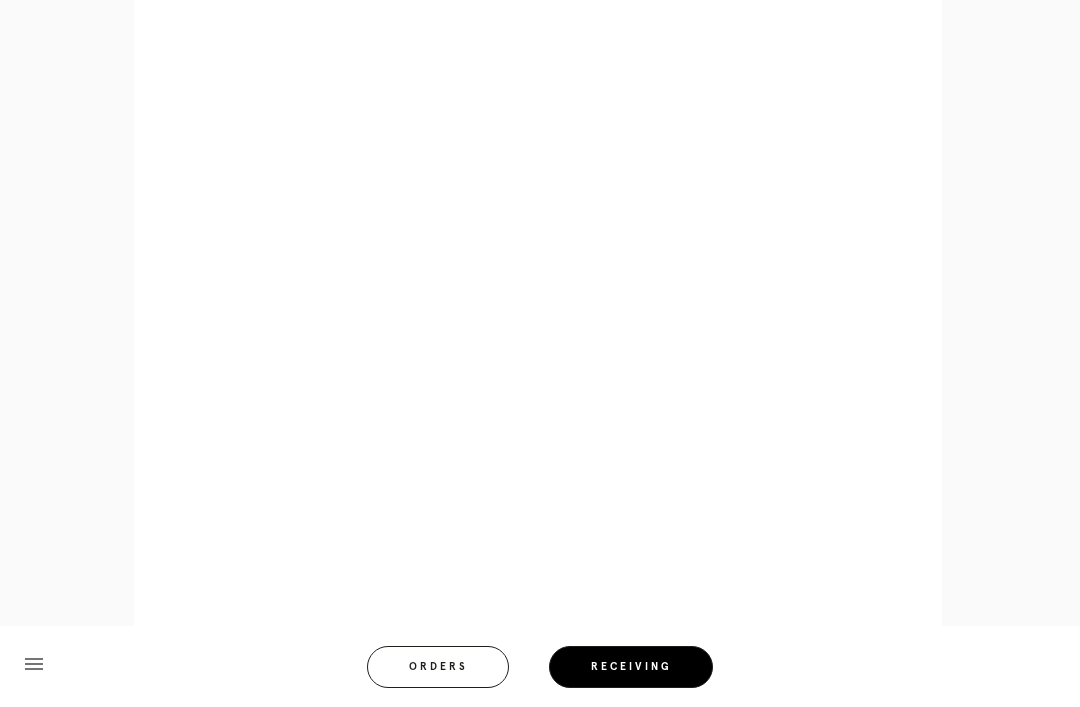 scroll, scrollTop: 1382, scrollLeft: 0, axis: vertical 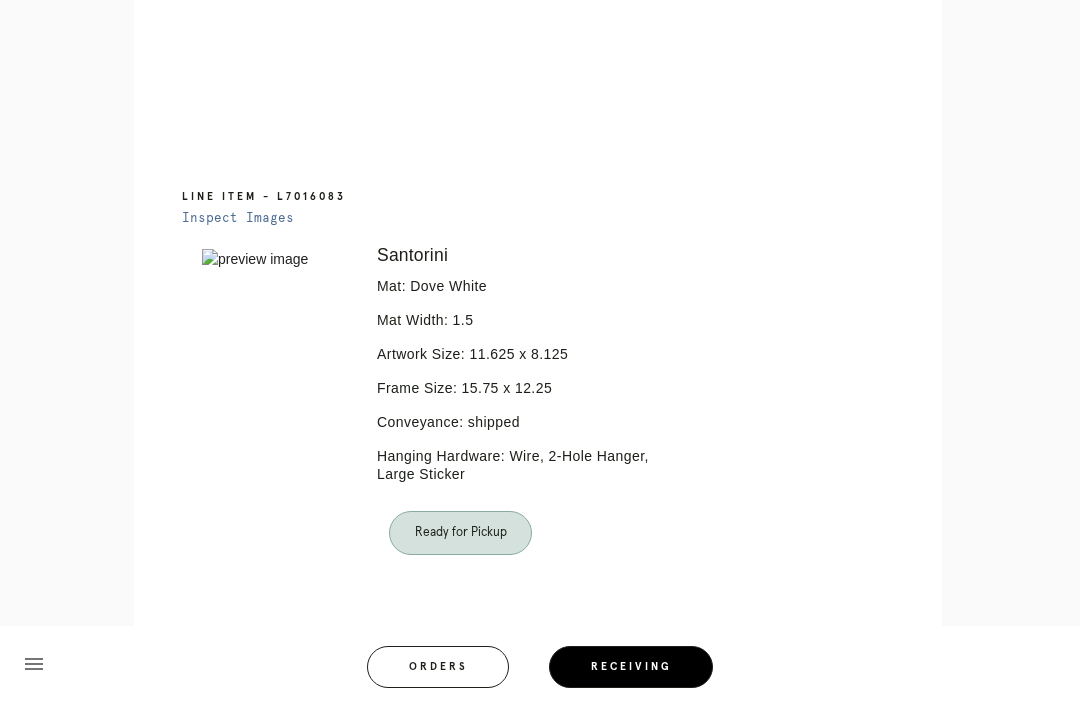 click on "Orders" at bounding box center [438, 667] 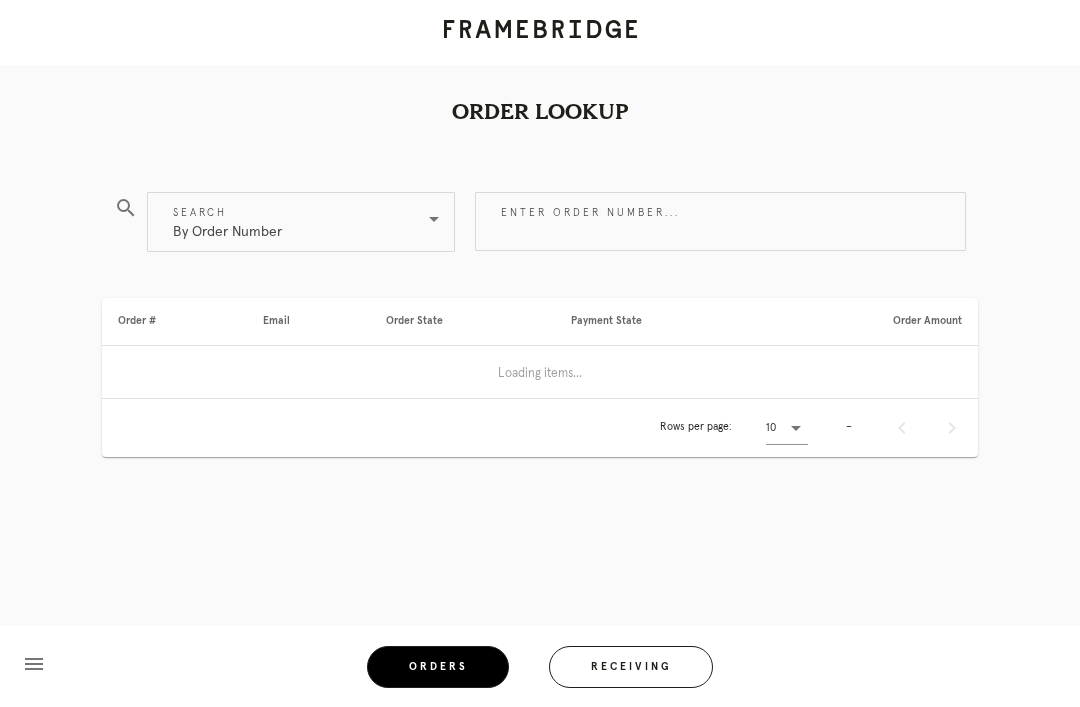 click on "Receiving" at bounding box center (631, 667) 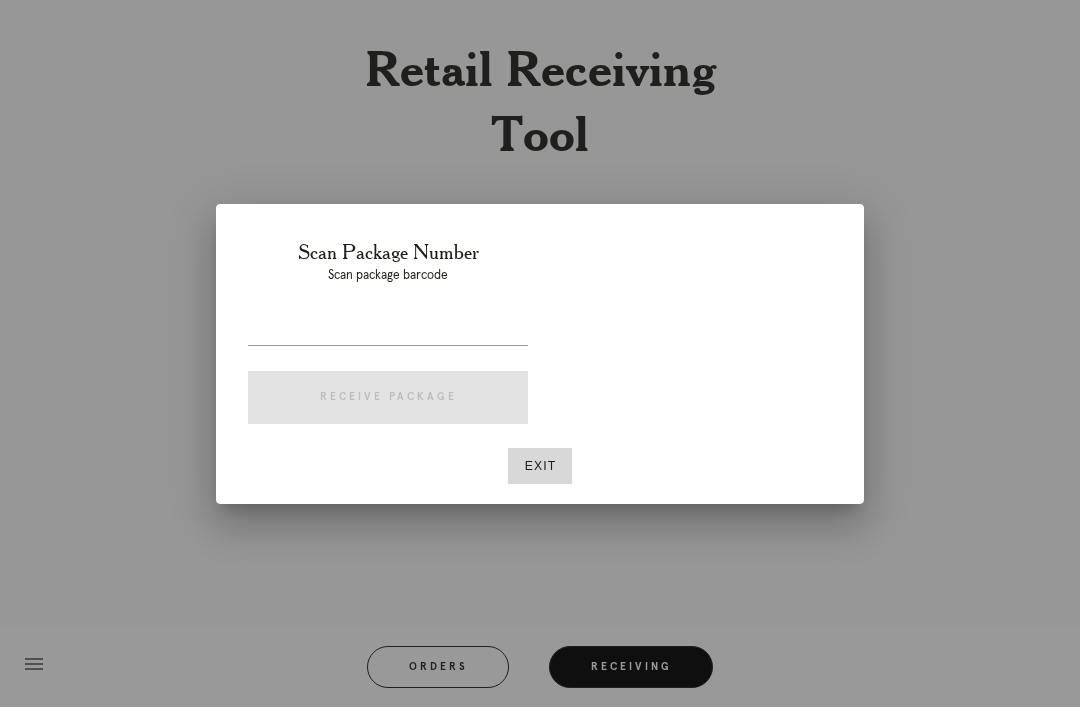 scroll, scrollTop: 64, scrollLeft: 0, axis: vertical 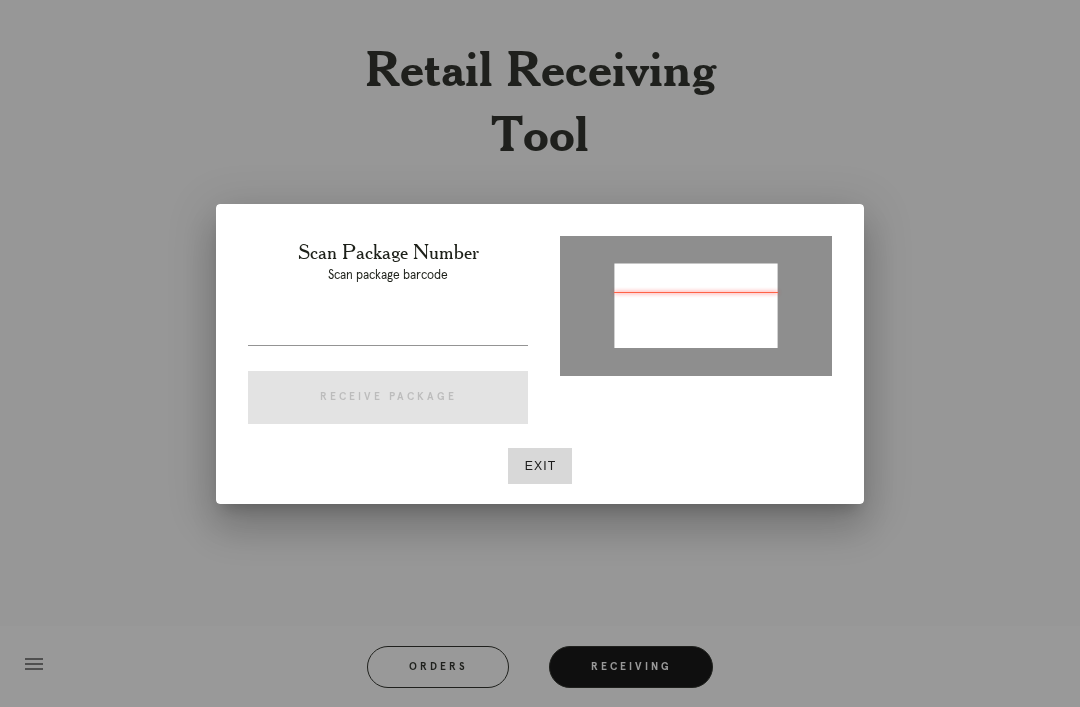 type on "P398217429330497" 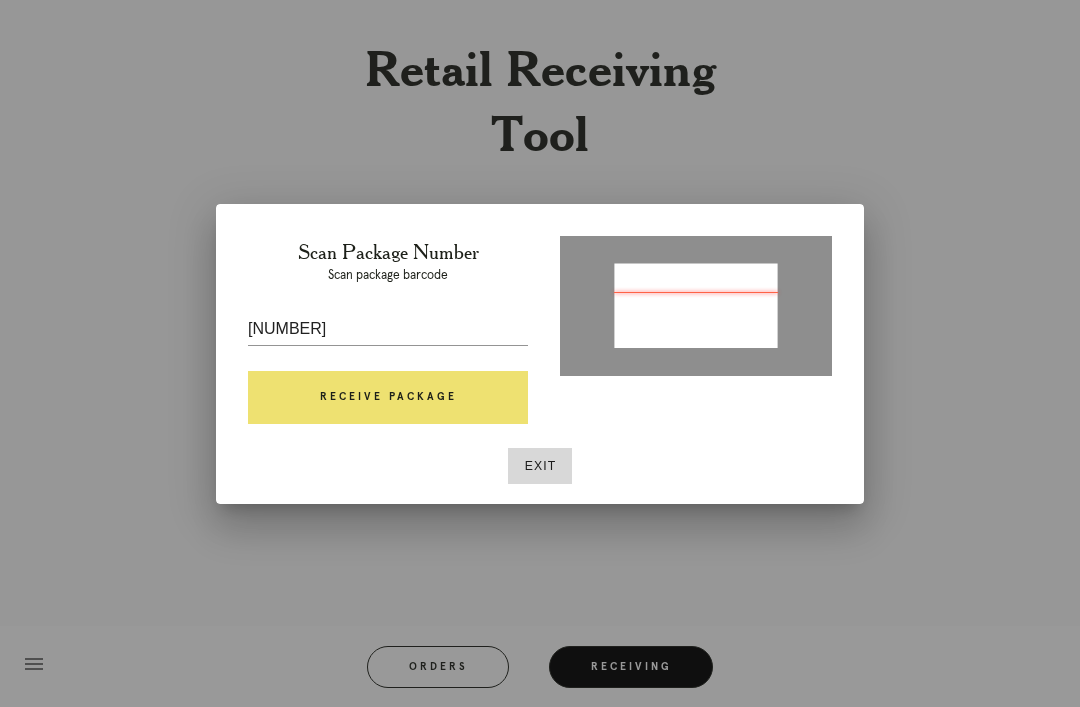 click on "Receive Package" at bounding box center (388, 398) 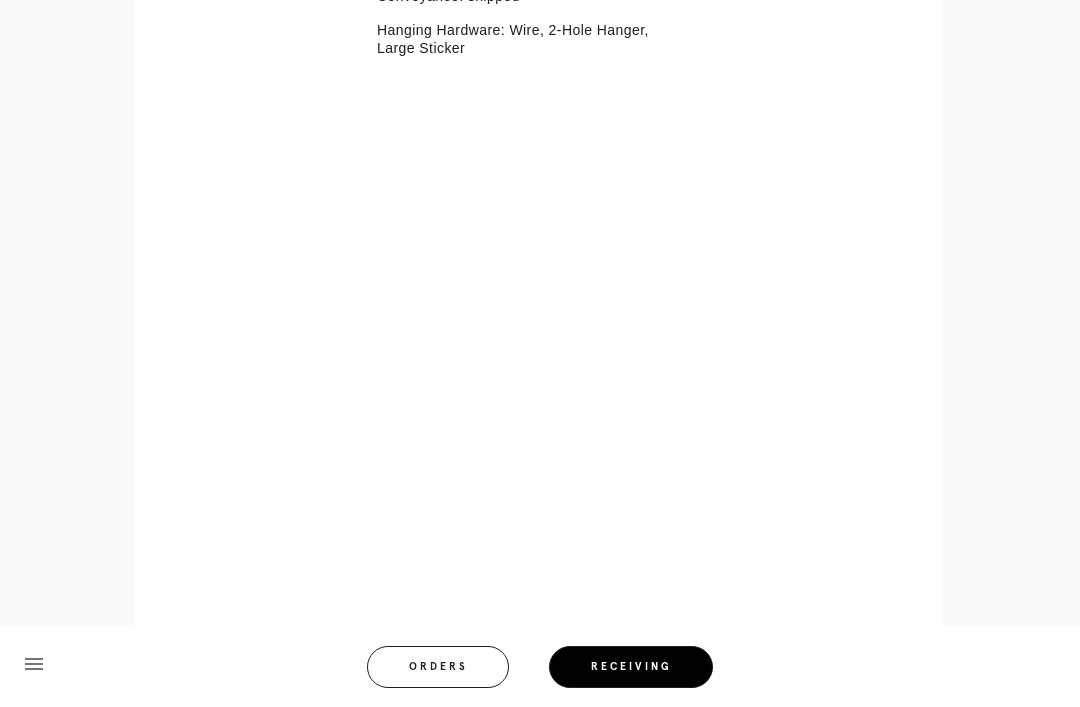 scroll, scrollTop: 858, scrollLeft: 0, axis: vertical 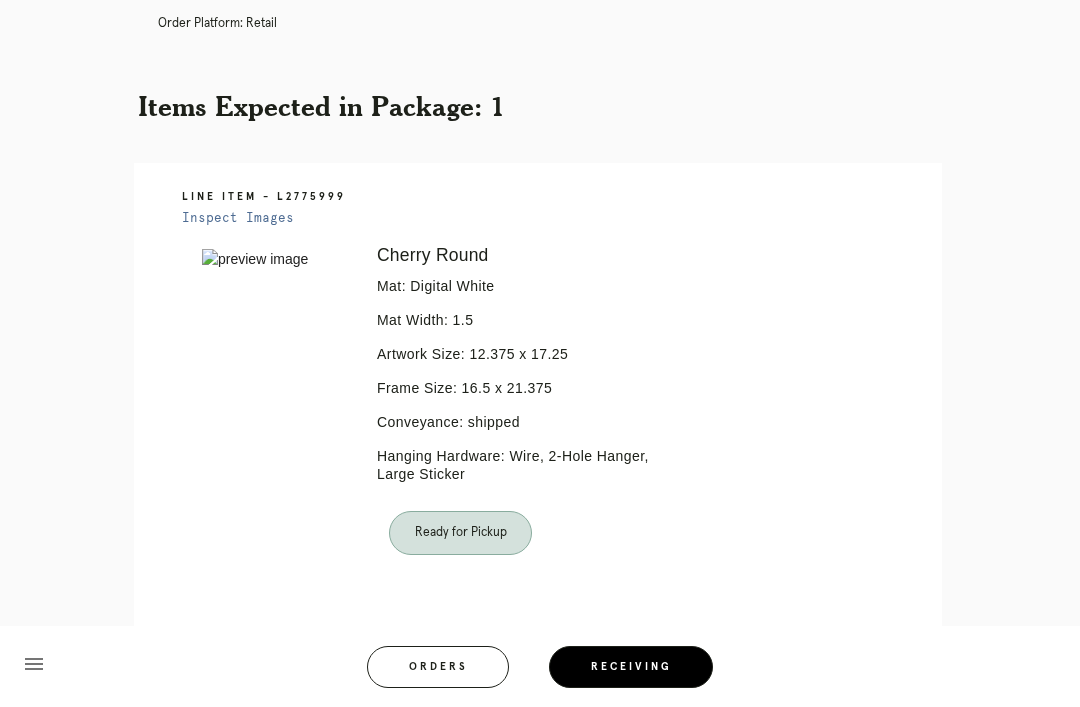 click on "Orders" at bounding box center (438, 667) 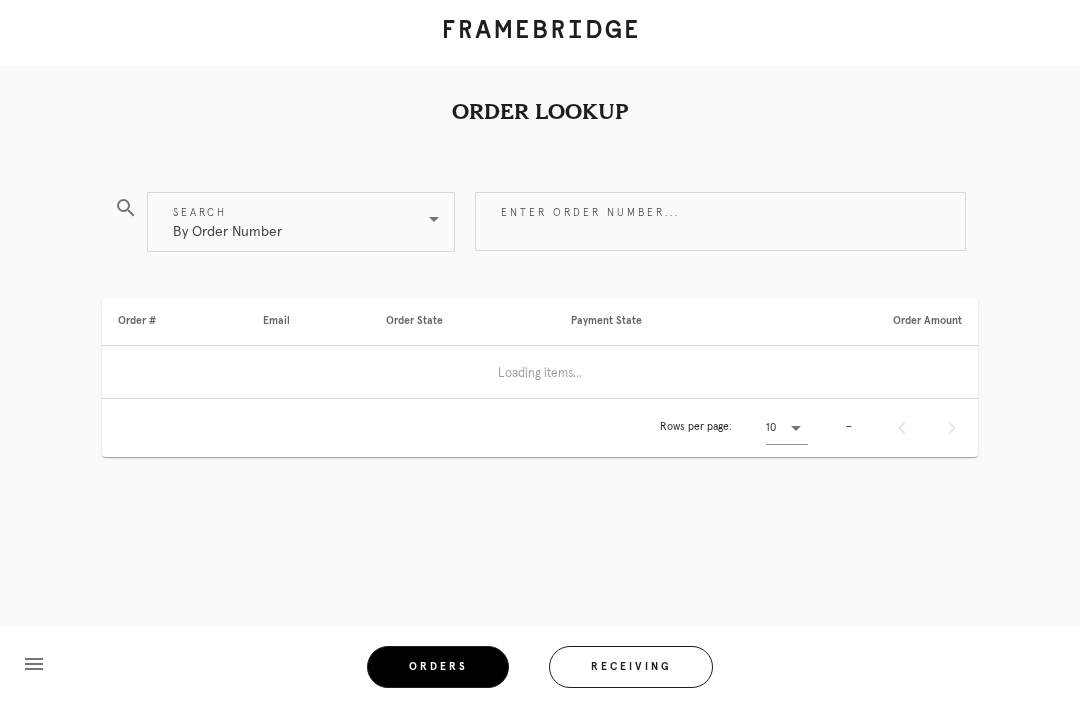 scroll, scrollTop: 0, scrollLeft: 0, axis: both 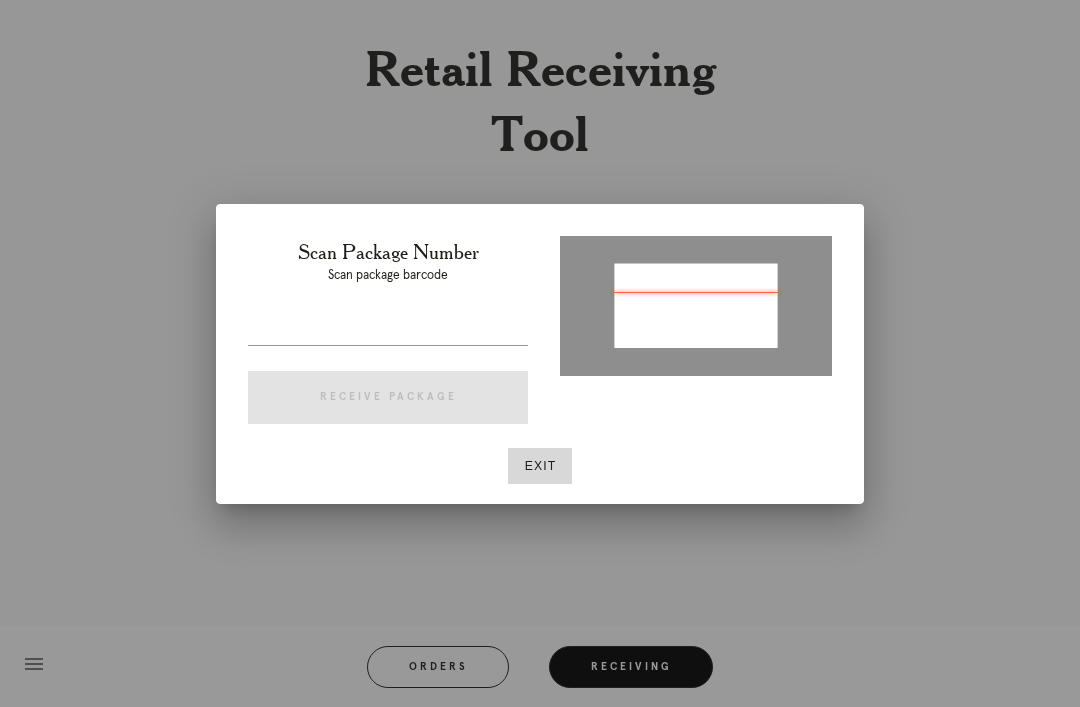 type on "P635316907552267" 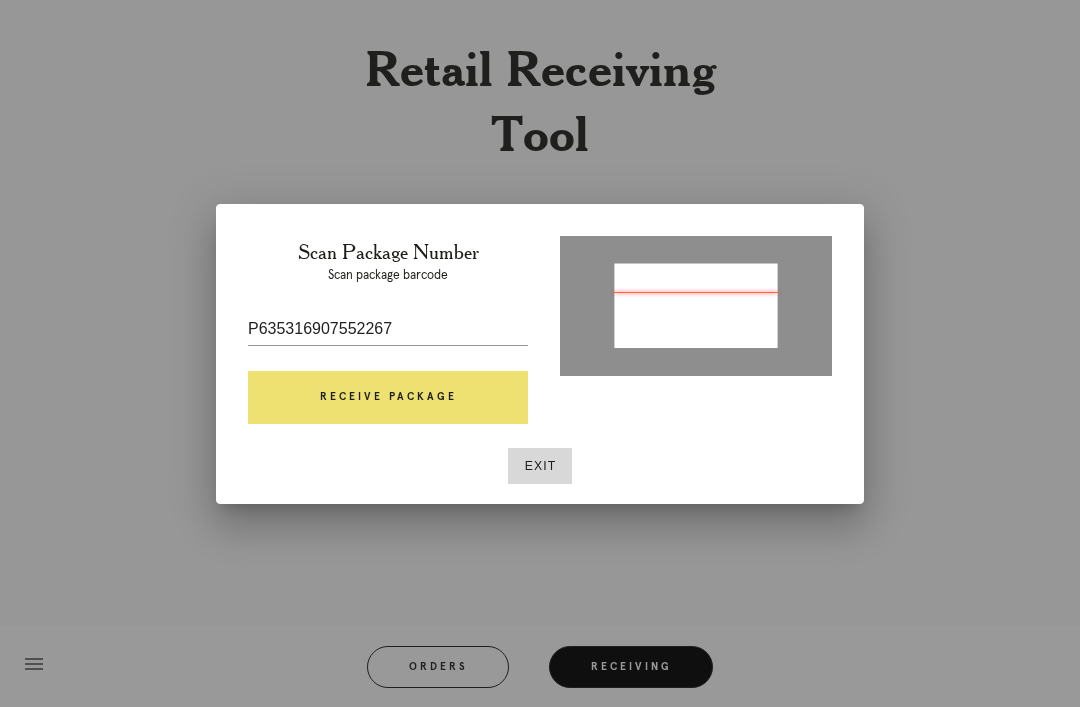 click on "Receive Package" at bounding box center [388, 398] 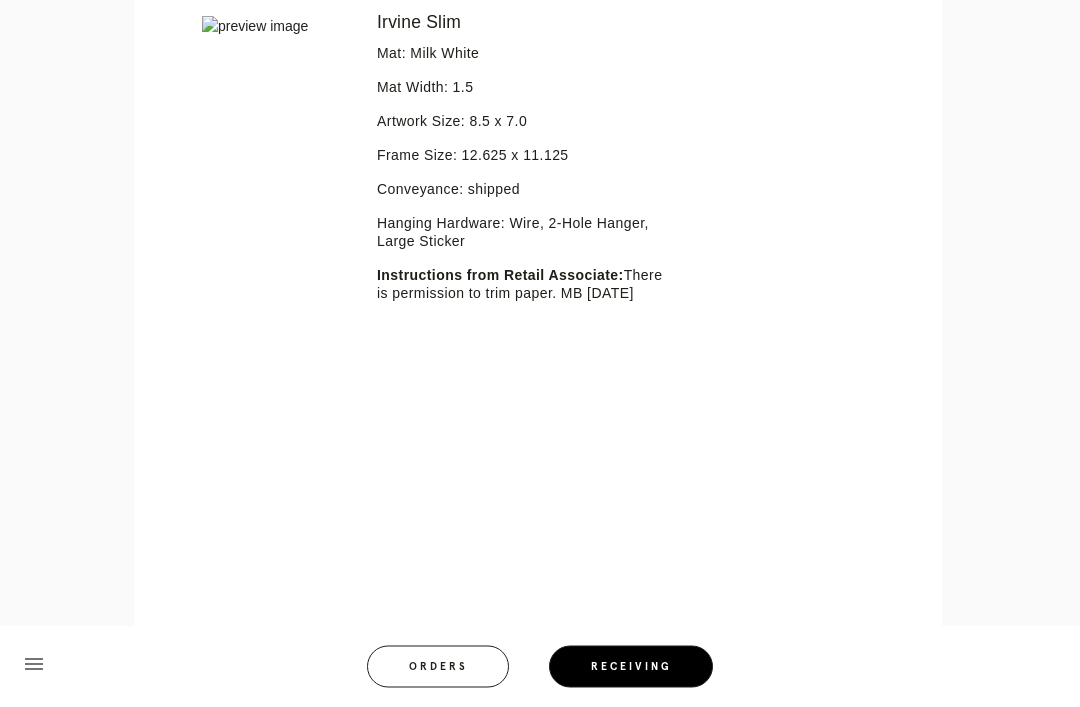 scroll, scrollTop: 873, scrollLeft: 0, axis: vertical 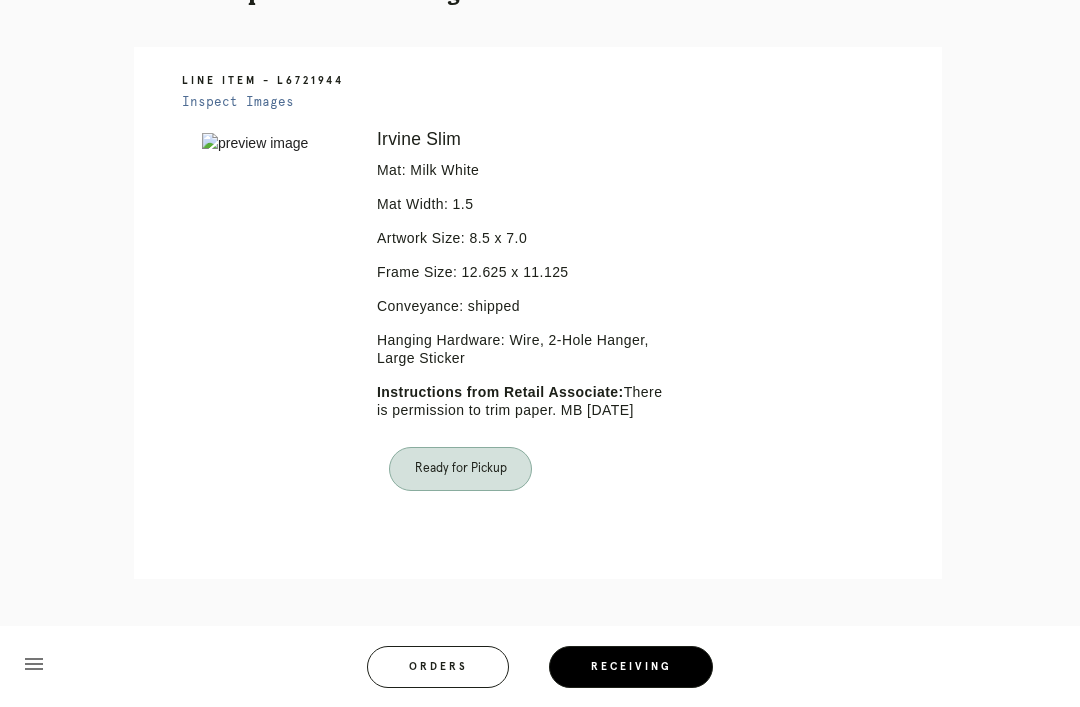 click on "Orders" at bounding box center (438, 667) 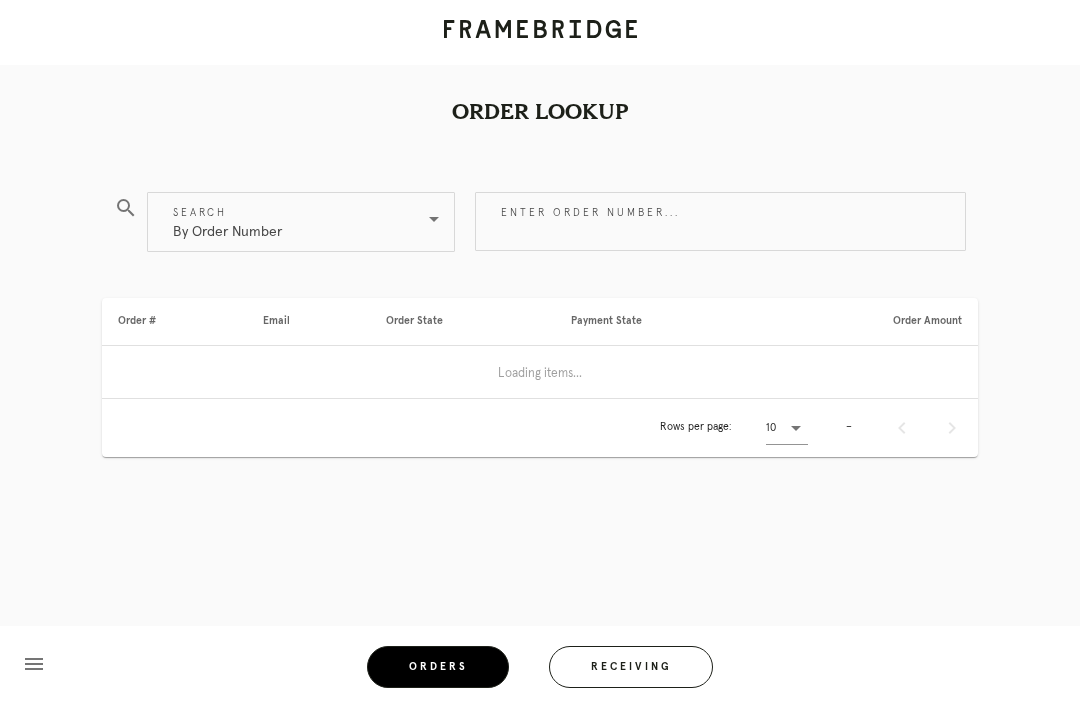click on "Receiving" at bounding box center [631, 667] 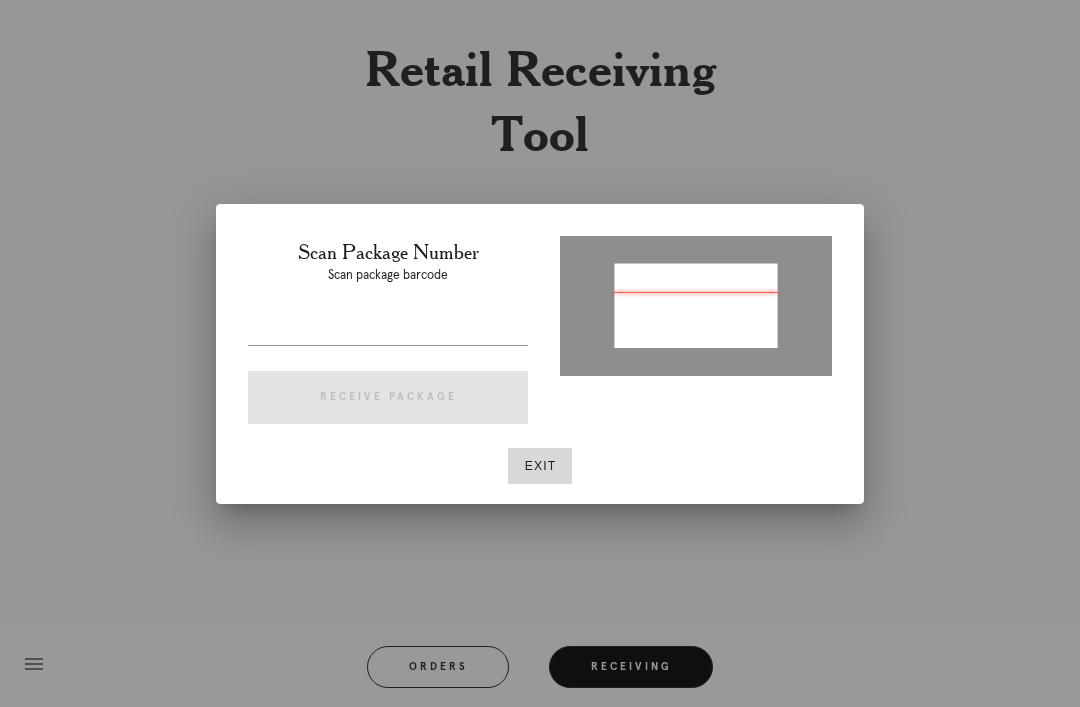 type on "P593312687108122" 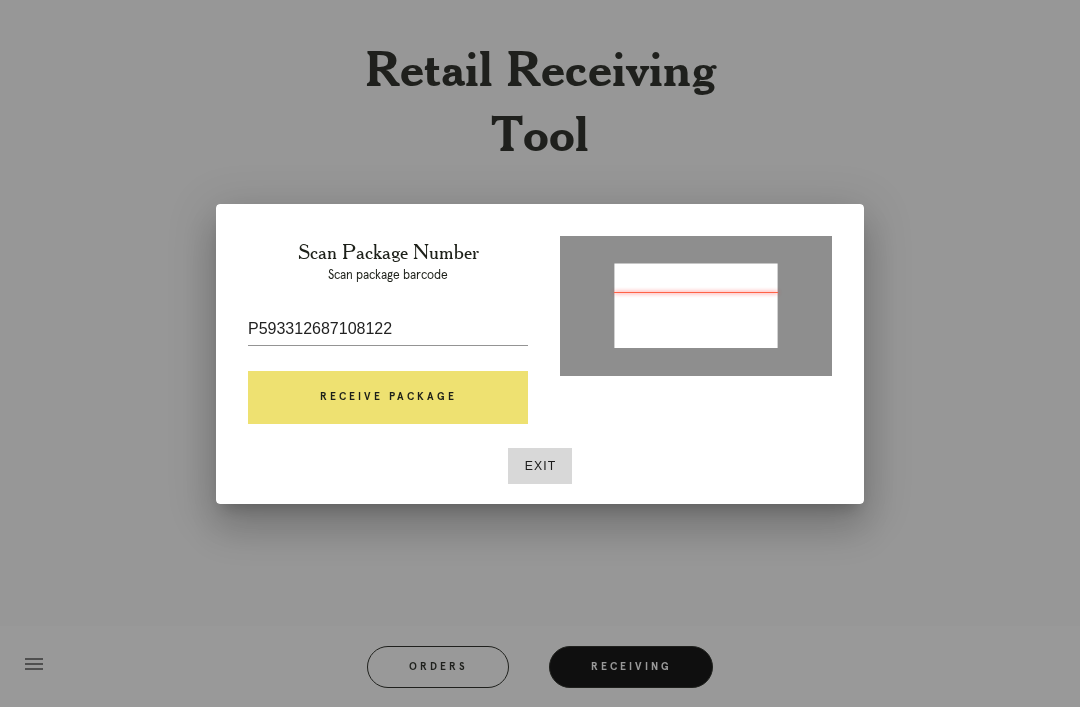 click on "Receive Package" at bounding box center (388, 398) 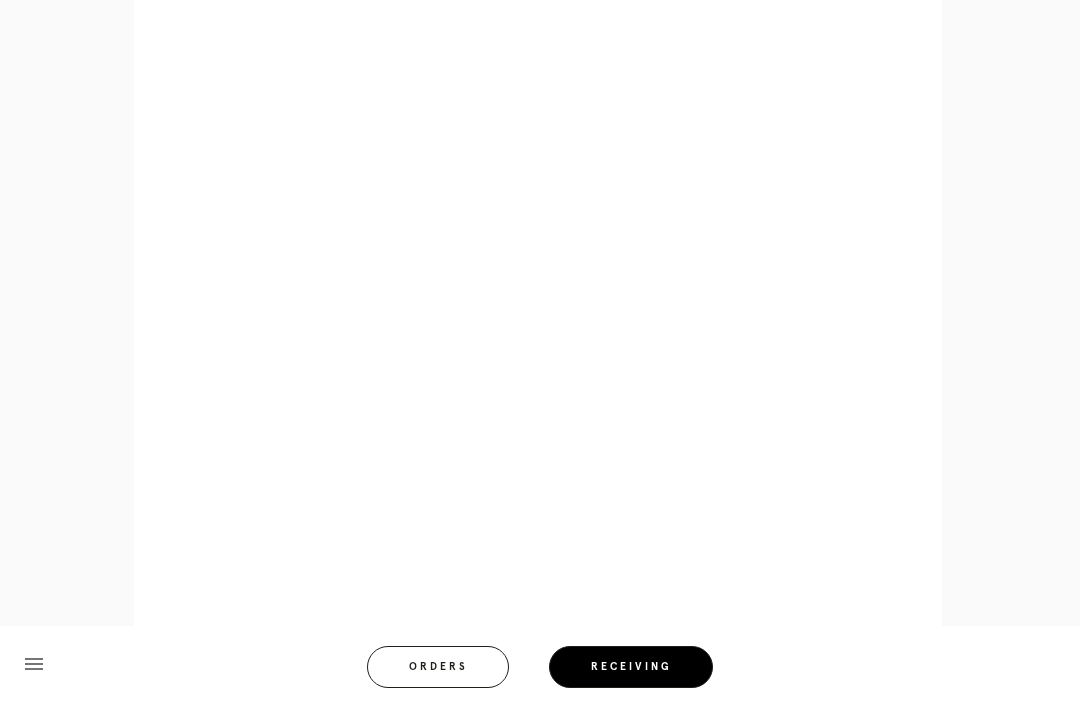 scroll, scrollTop: 1086, scrollLeft: 0, axis: vertical 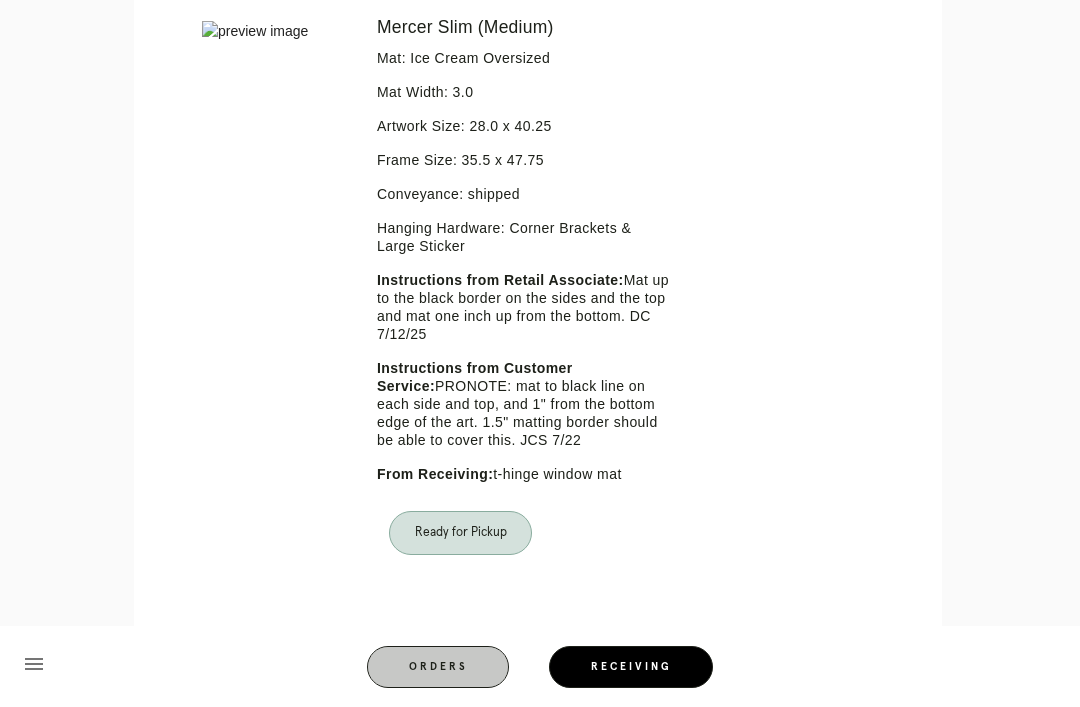 click on "Orders" at bounding box center [438, 667] 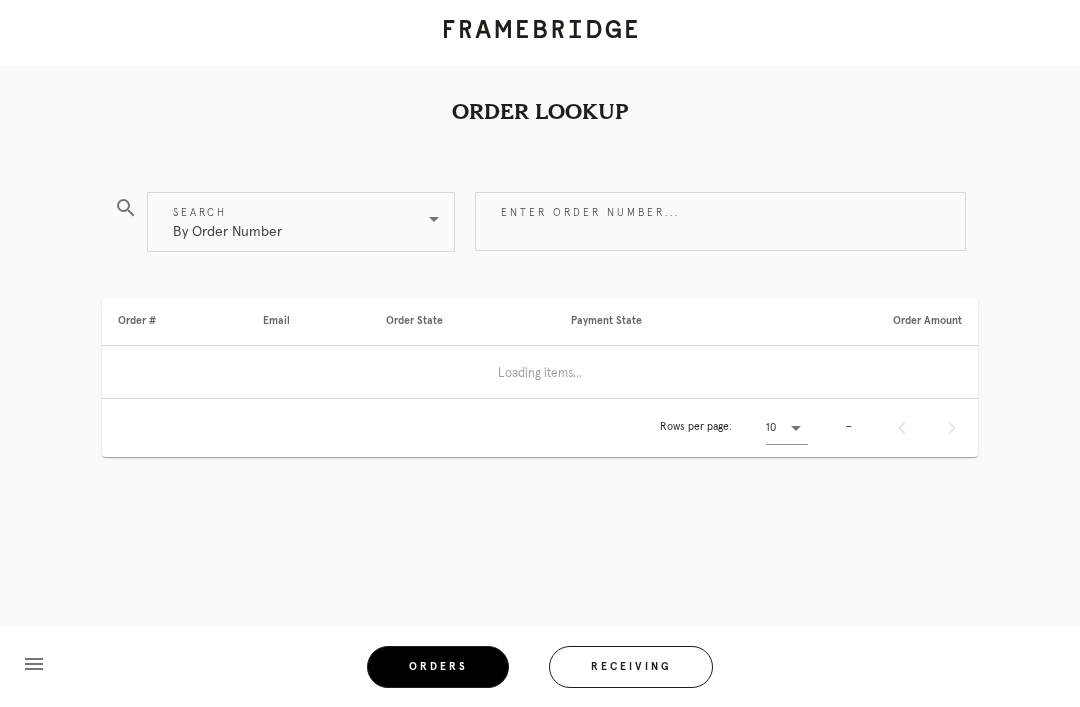 scroll, scrollTop: 0, scrollLeft: 0, axis: both 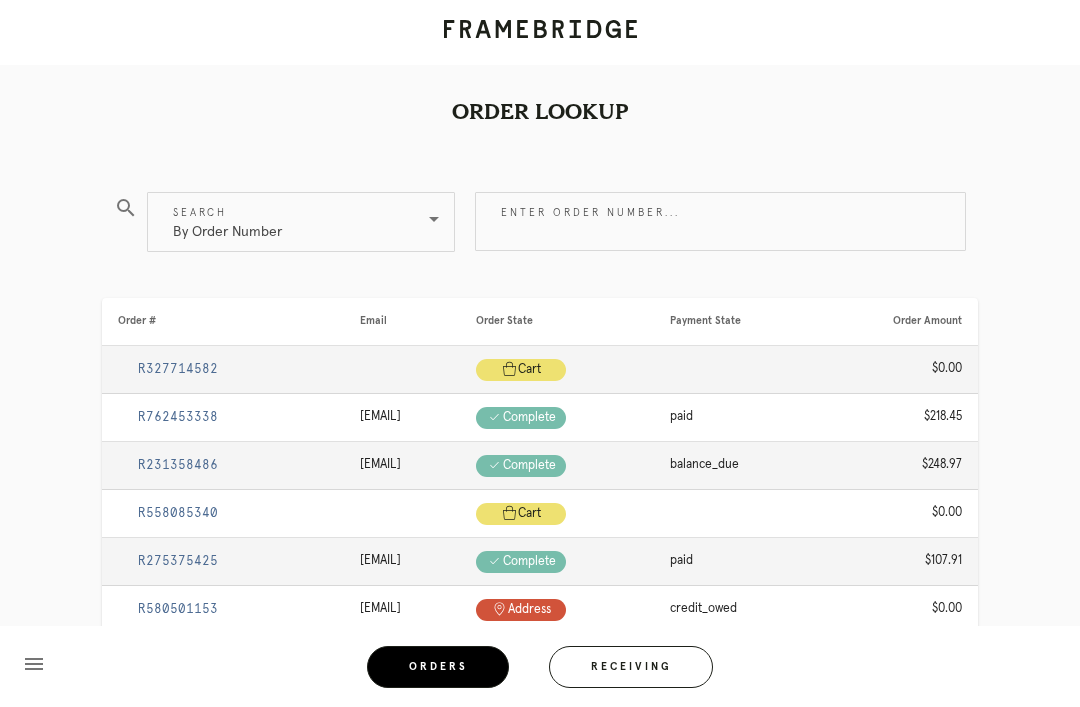 click on "Receiving" at bounding box center (631, 667) 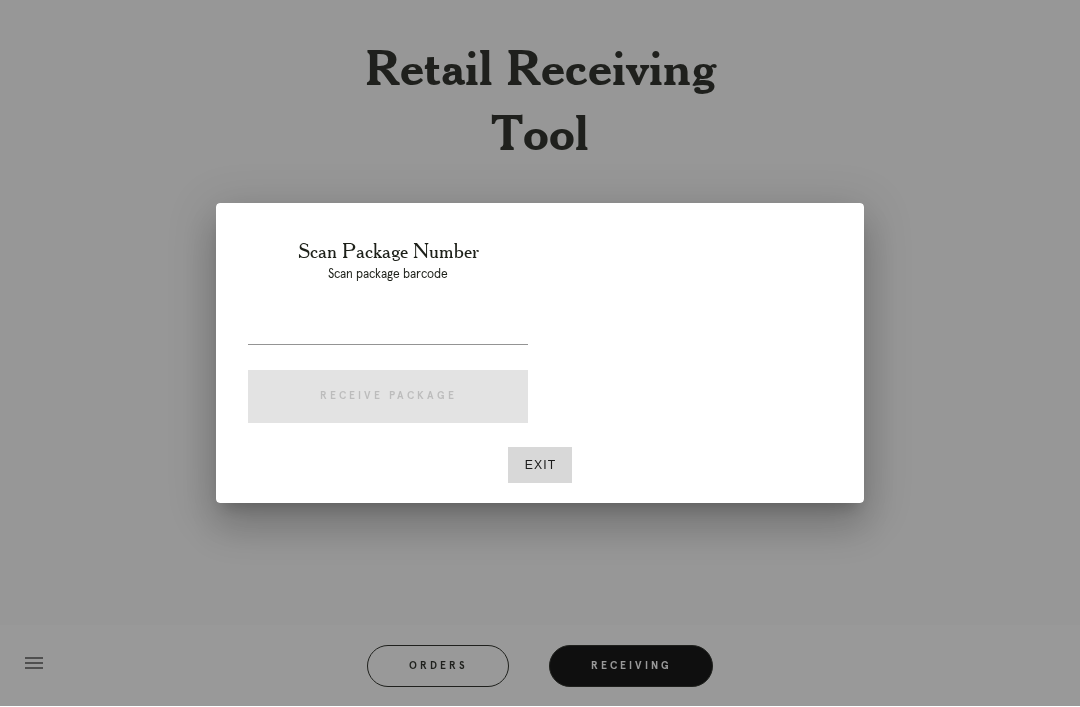 scroll, scrollTop: 64, scrollLeft: 0, axis: vertical 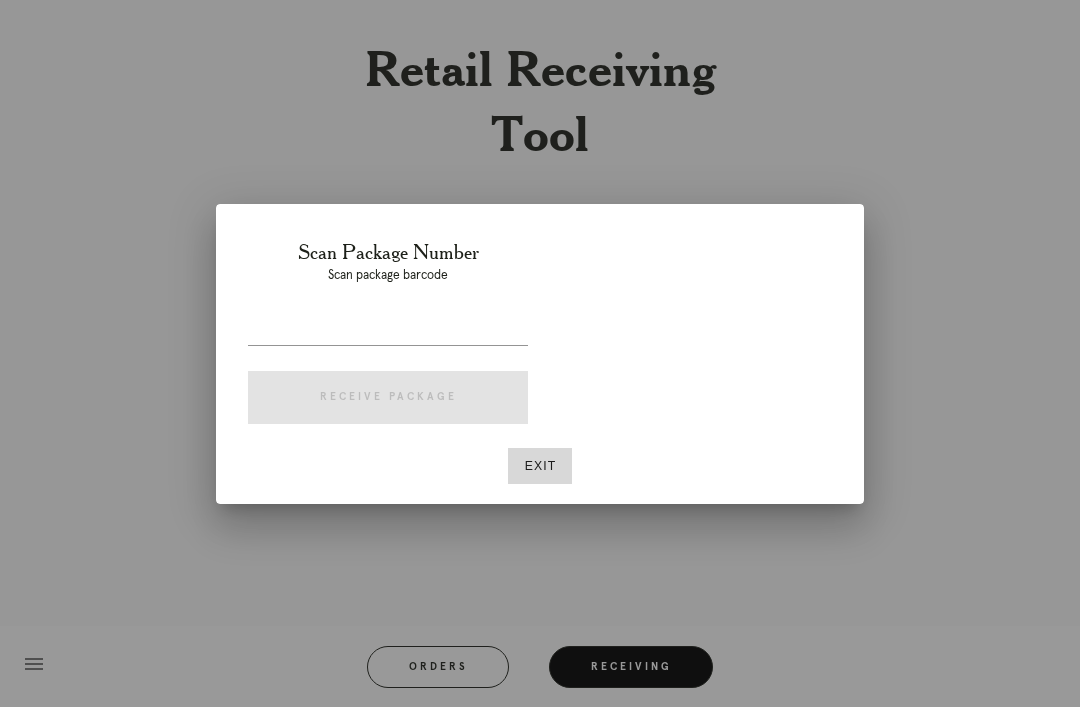 click at bounding box center (388, 329) 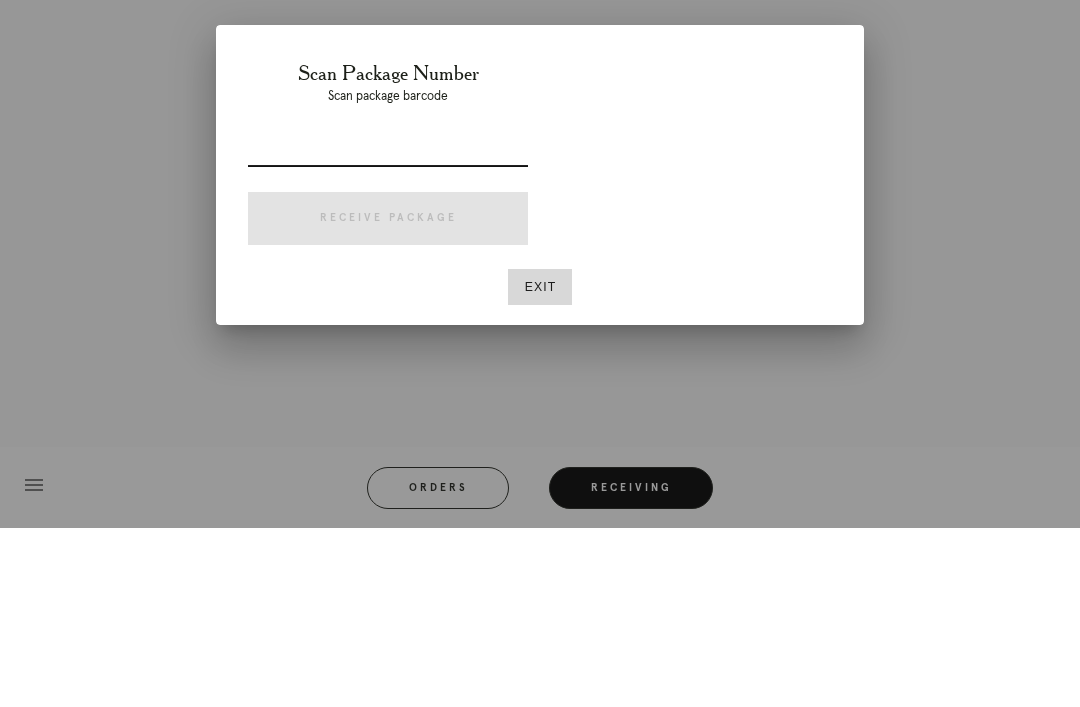 click at bounding box center (388, 329) 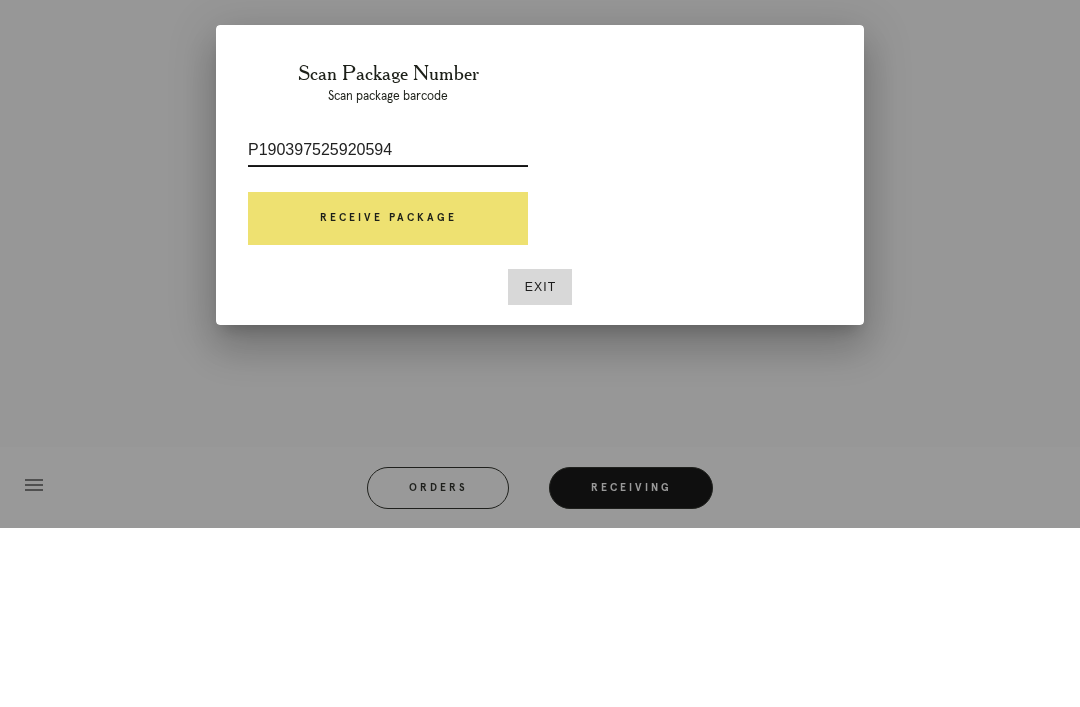 type on "P190397525920594" 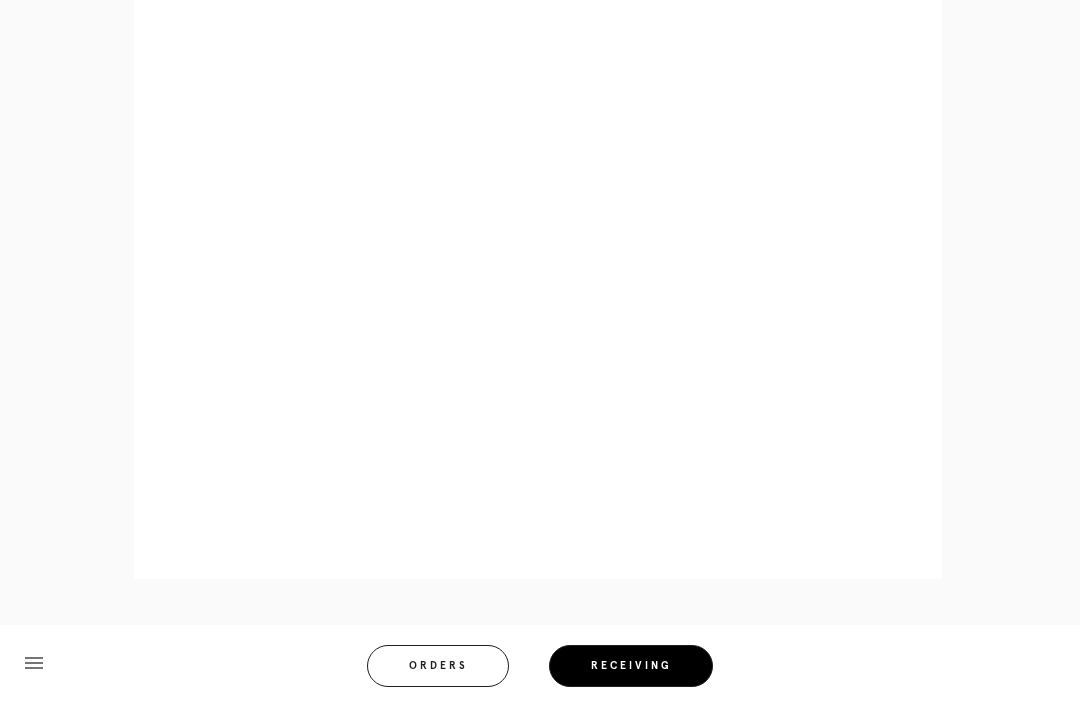 scroll, scrollTop: 1386, scrollLeft: 0, axis: vertical 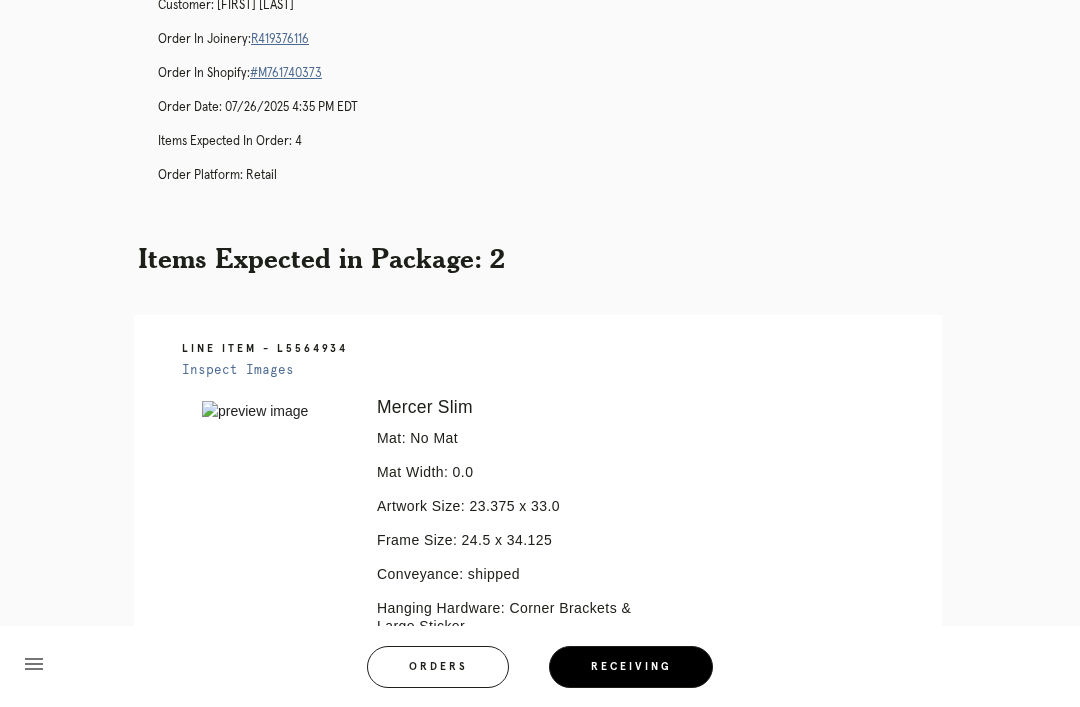 click on "R419376116" at bounding box center [280, 39] 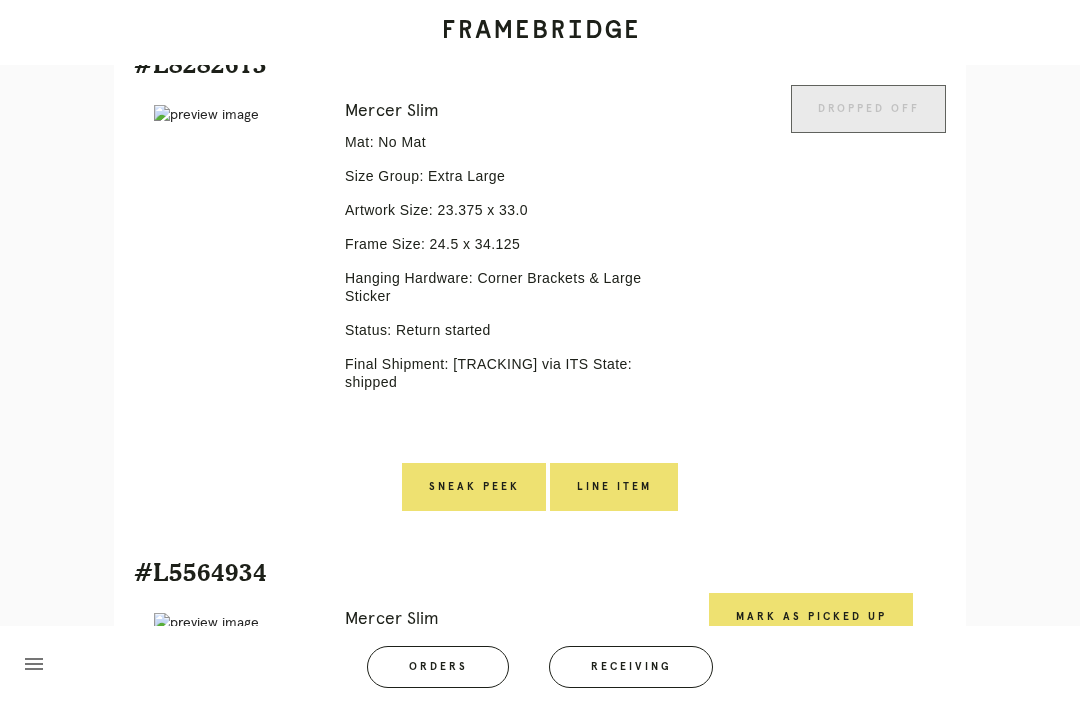 scroll, scrollTop: 1525, scrollLeft: 0, axis: vertical 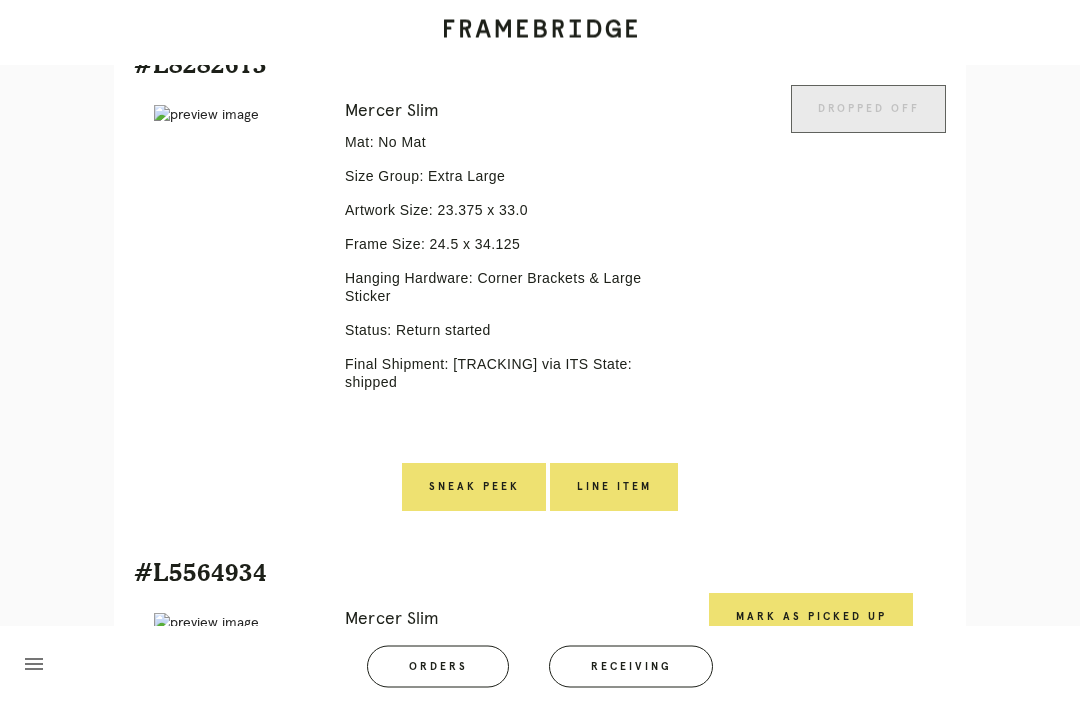 click on "Line Item" at bounding box center [614, 488] 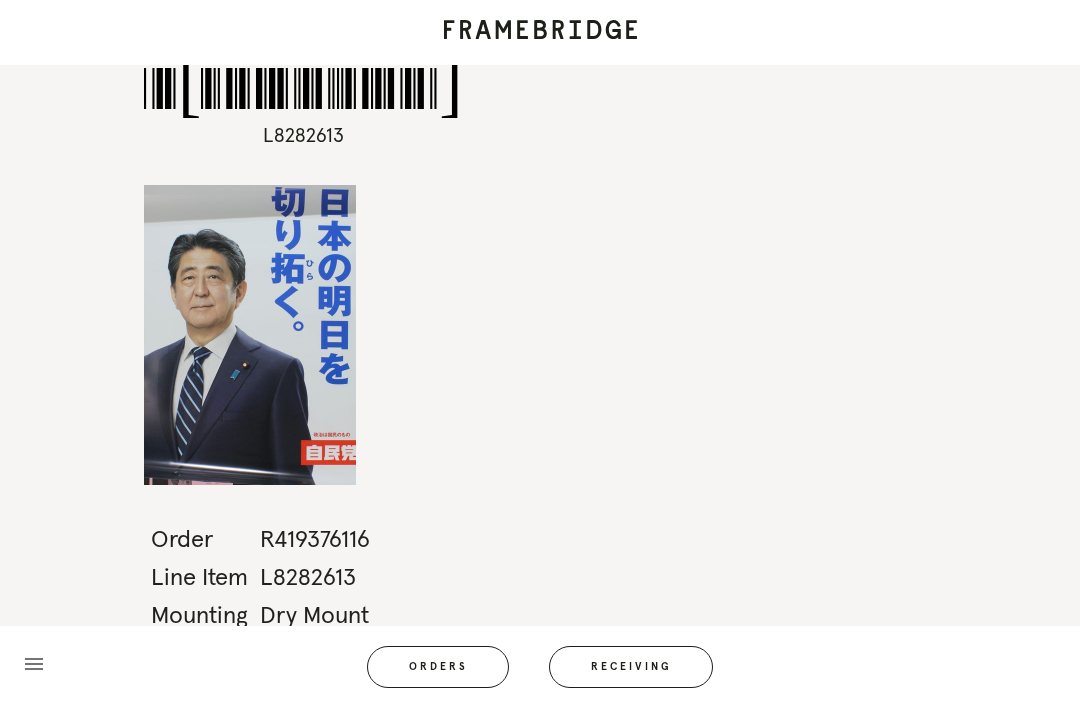 scroll, scrollTop: 0, scrollLeft: 0, axis: both 